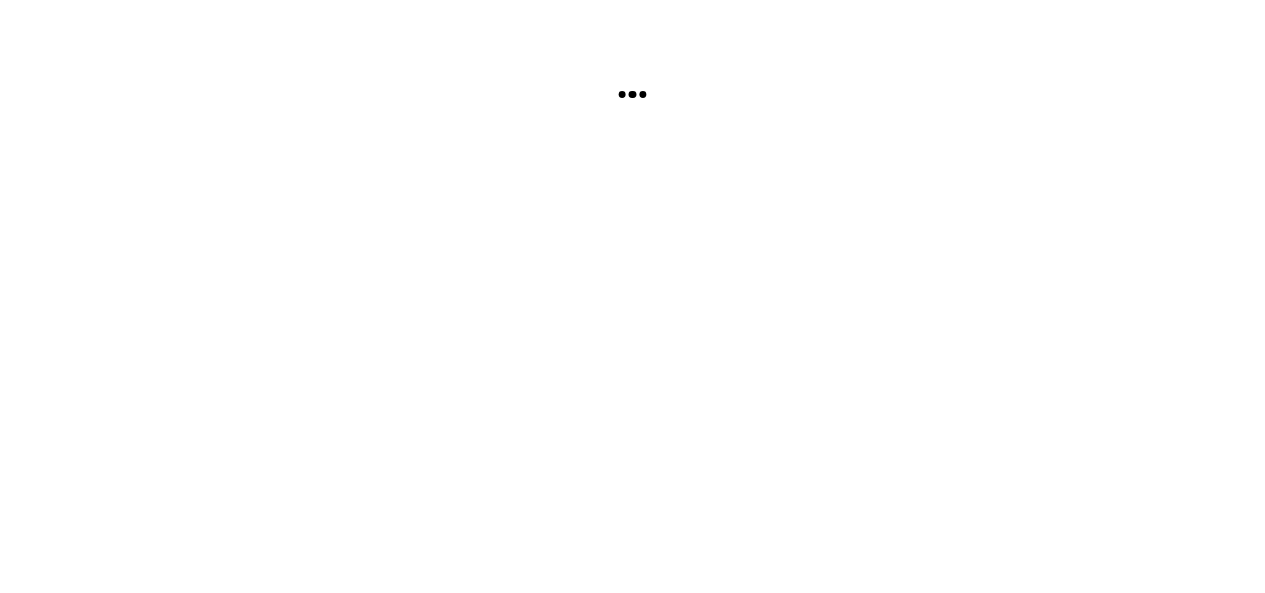 scroll, scrollTop: 0, scrollLeft: 0, axis: both 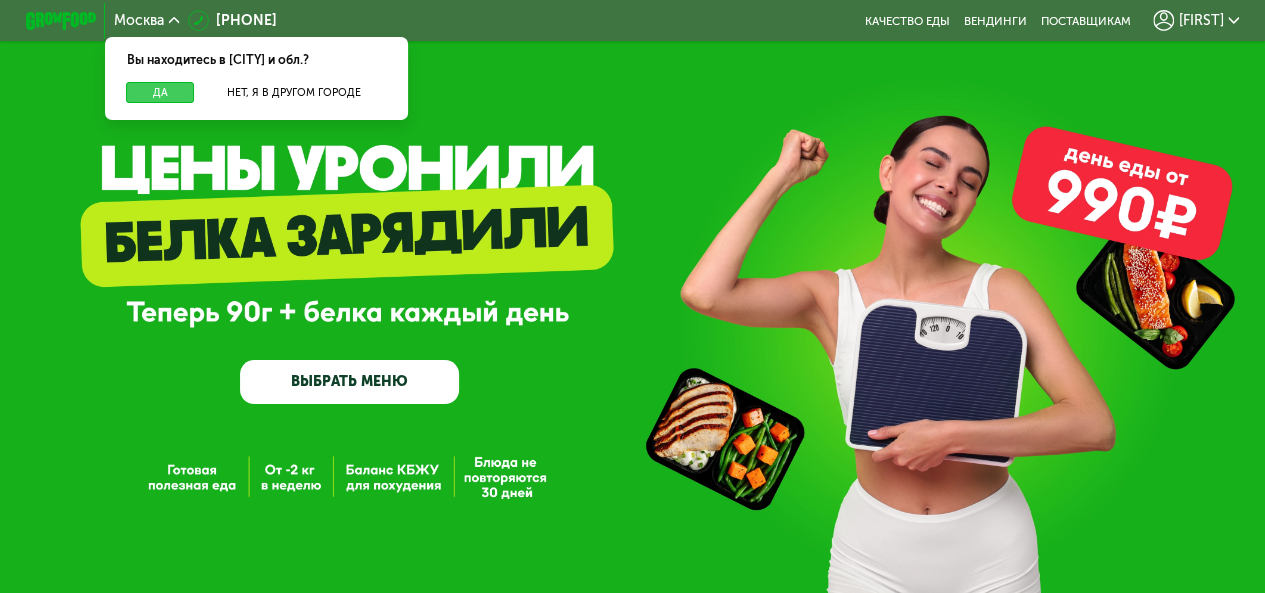 click on "Да" at bounding box center (160, 92) 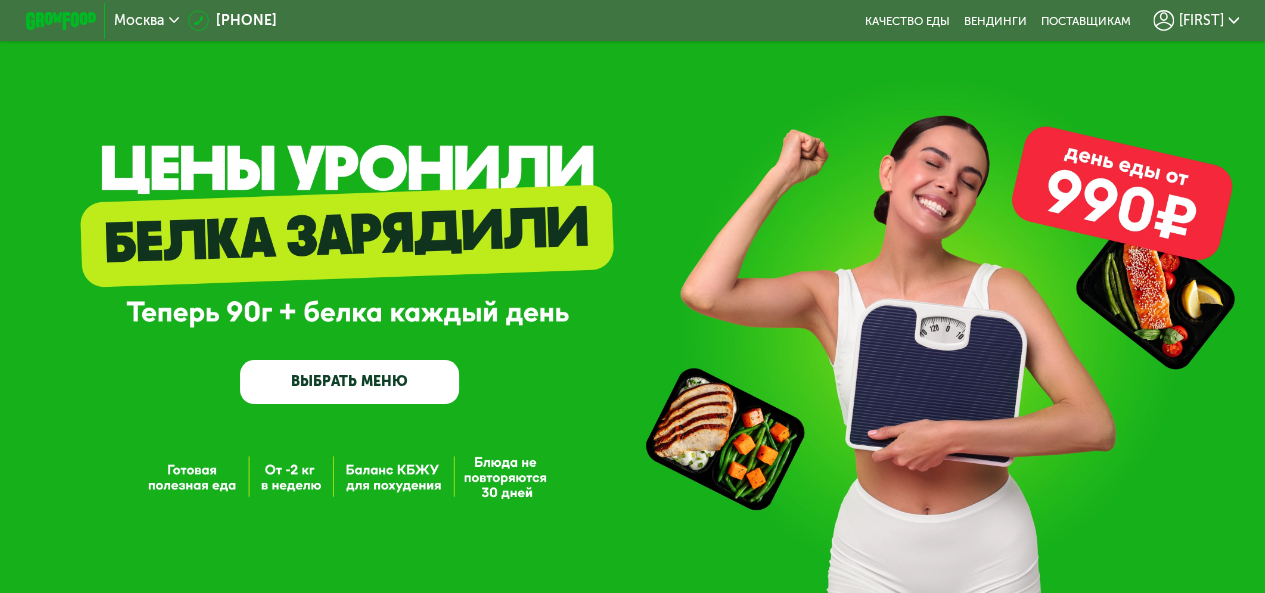 click on "ВЫБРАТЬ МЕНЮ" at bounding box center (349, 382) 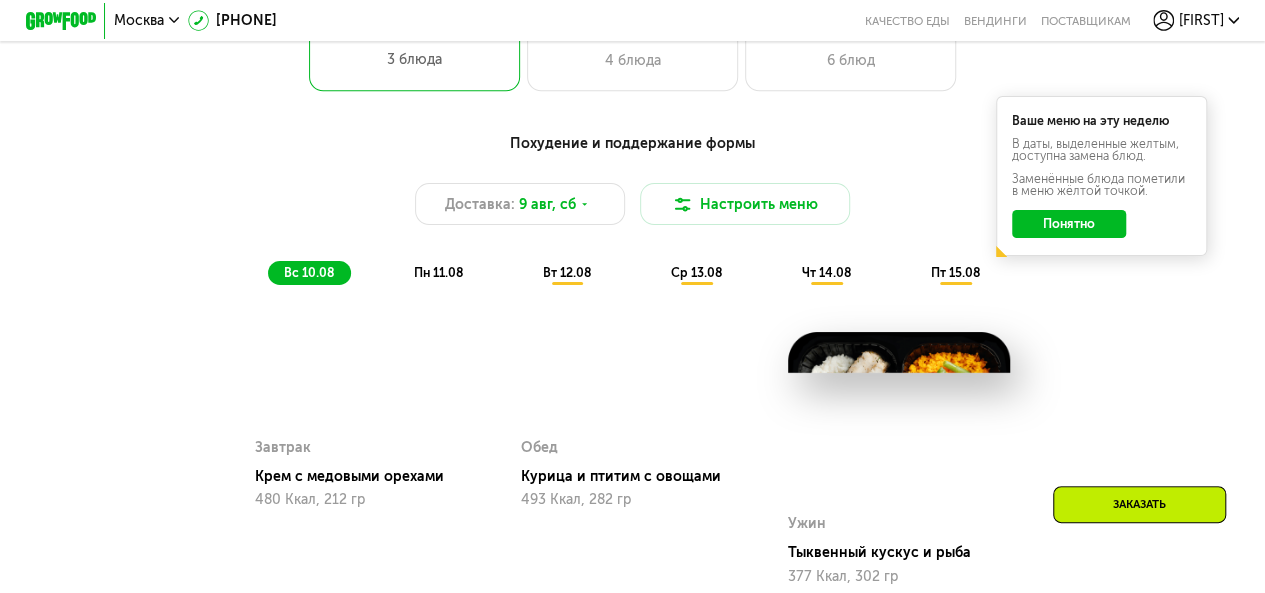 scroll, scrollTop: 974, scrollLeft: 0, axis: vertical 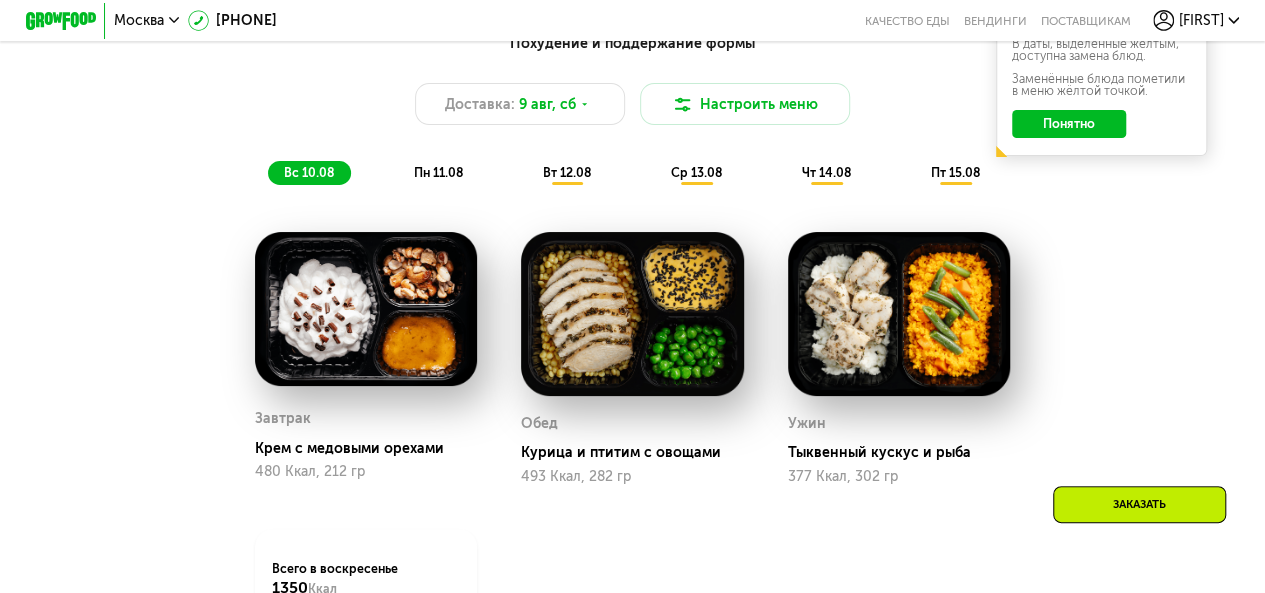 click at bounding box center [366, 309] 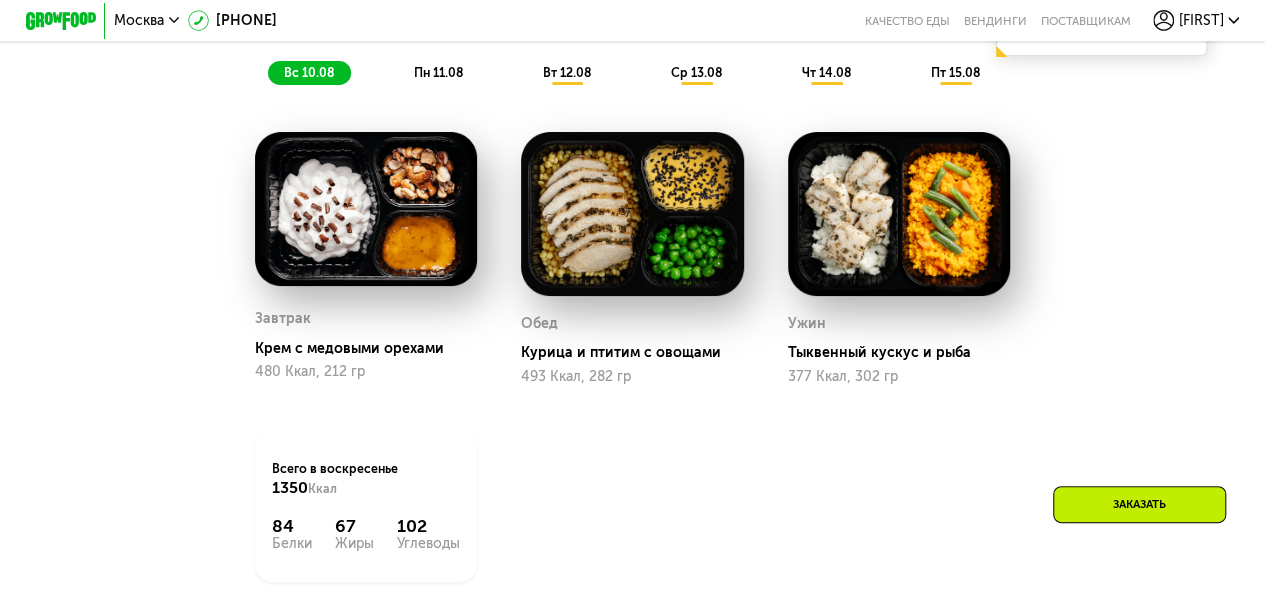 scroll, scrollTop: 1174, scrollLeft: 0, axis: vertical 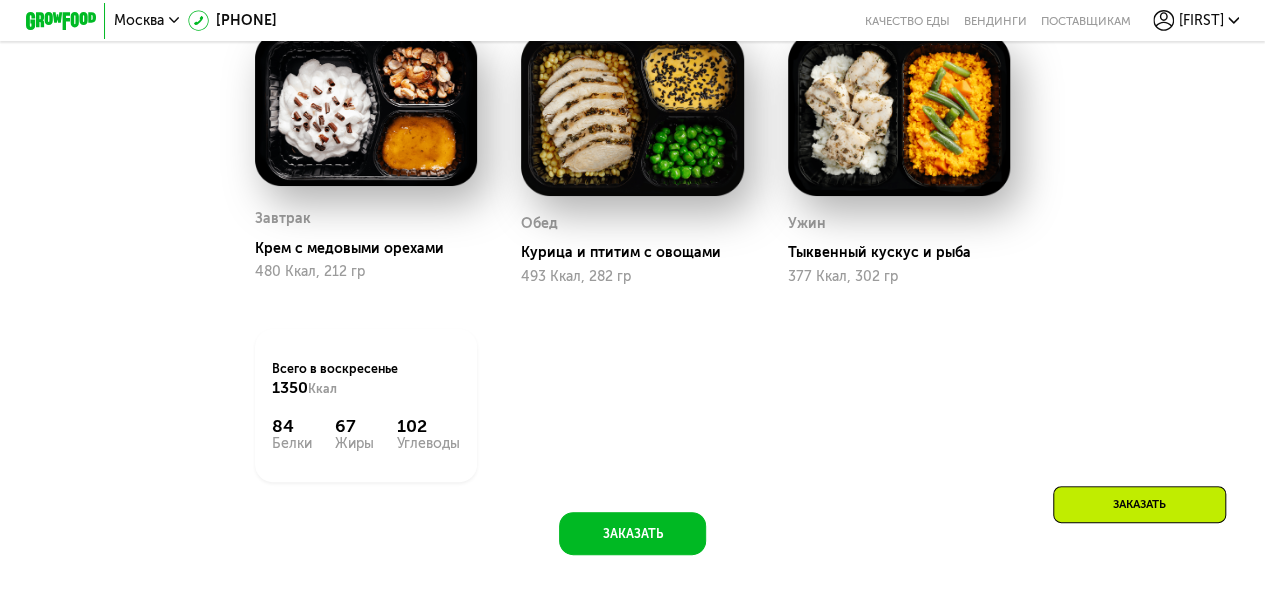 click on "Крем с медовыми орехами" at bounding box center (373, 249) 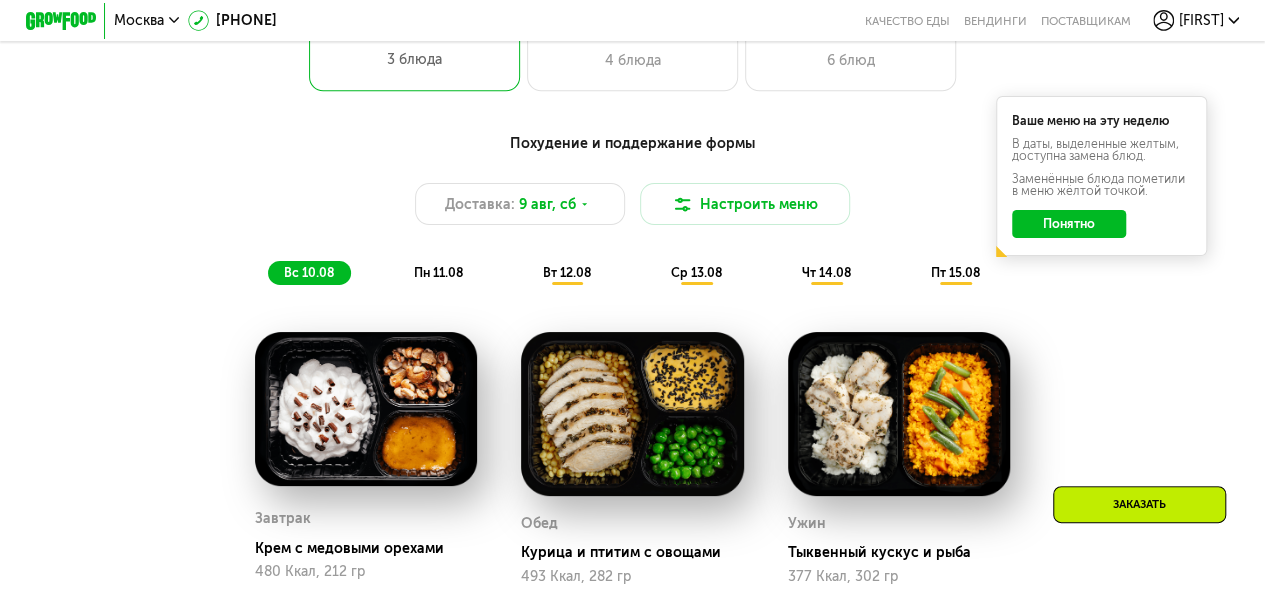 click on "пн 11.08" 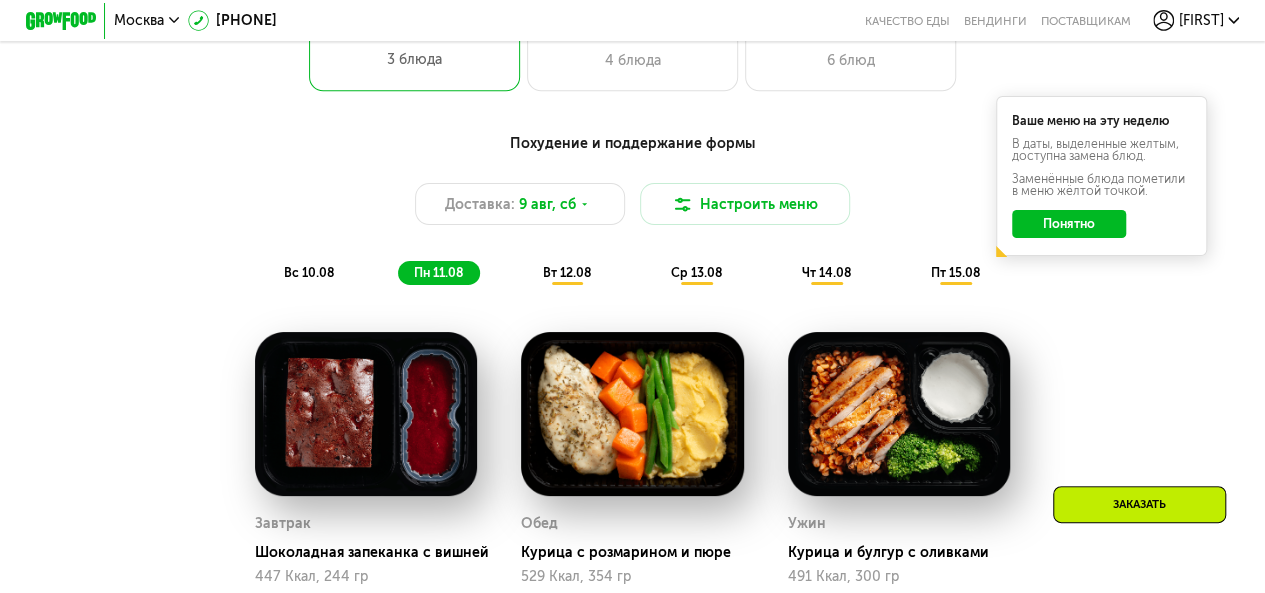 scroll, scrollTop: 1074, scrollLeft: 0, axis: vertical 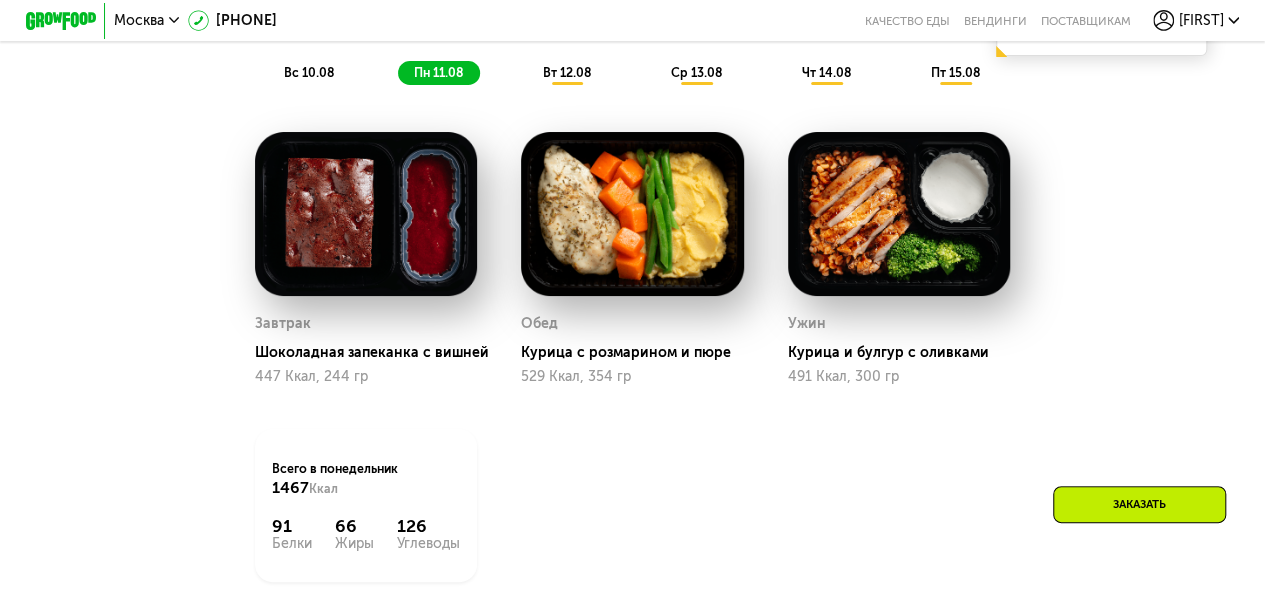 click on "Похудение и поддержание формы Доставка: 9 авг, сб Настроить меню  вс 10.08 пн 11.08 вт 12.08 ср 13.08 чт 14.08 пт 15.08 Ваше меню на эту неделю В даты, выделенные желтым, доступна замена блюд. Заменённые блюда пометили в меню жёлтой точкой.  Понятно" at bounding box center (632, 9) 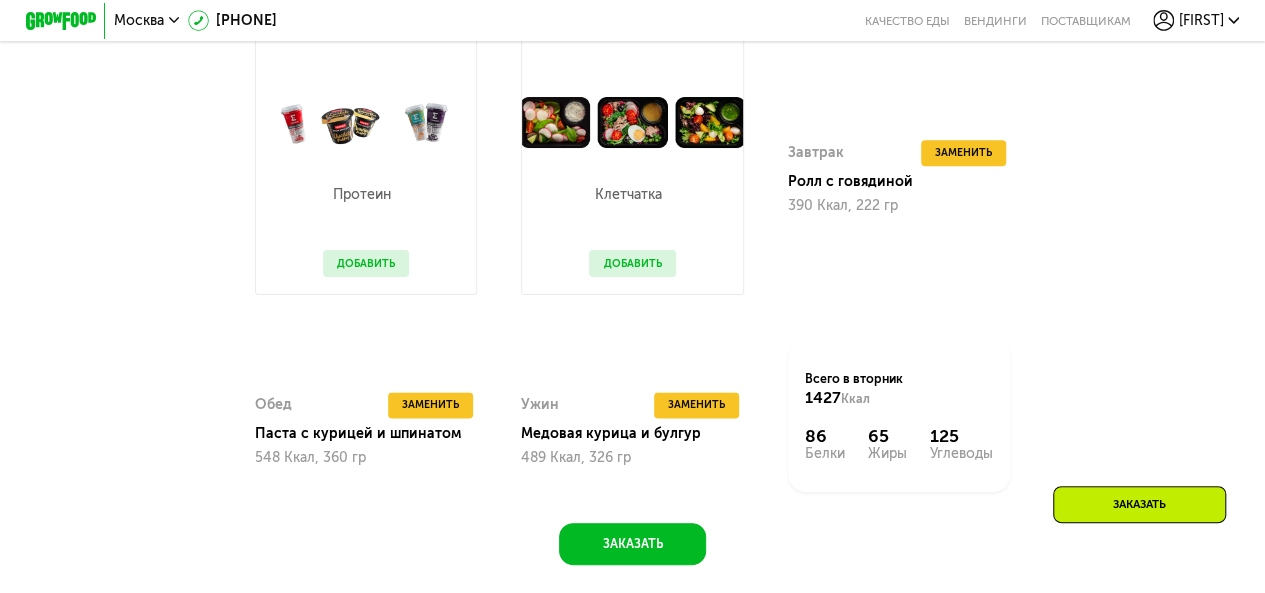 scroll, scrollTop: 974, scrollLeft: 0, axis: vertical 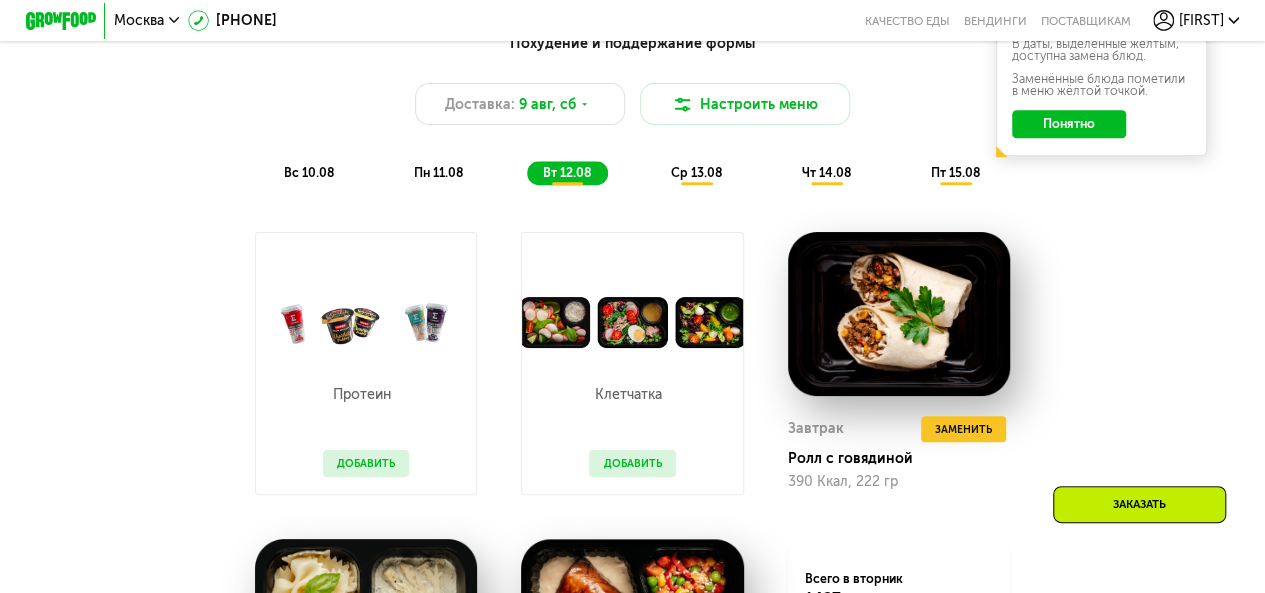 click on "вс 10.08" at bounding box center (309, 172) 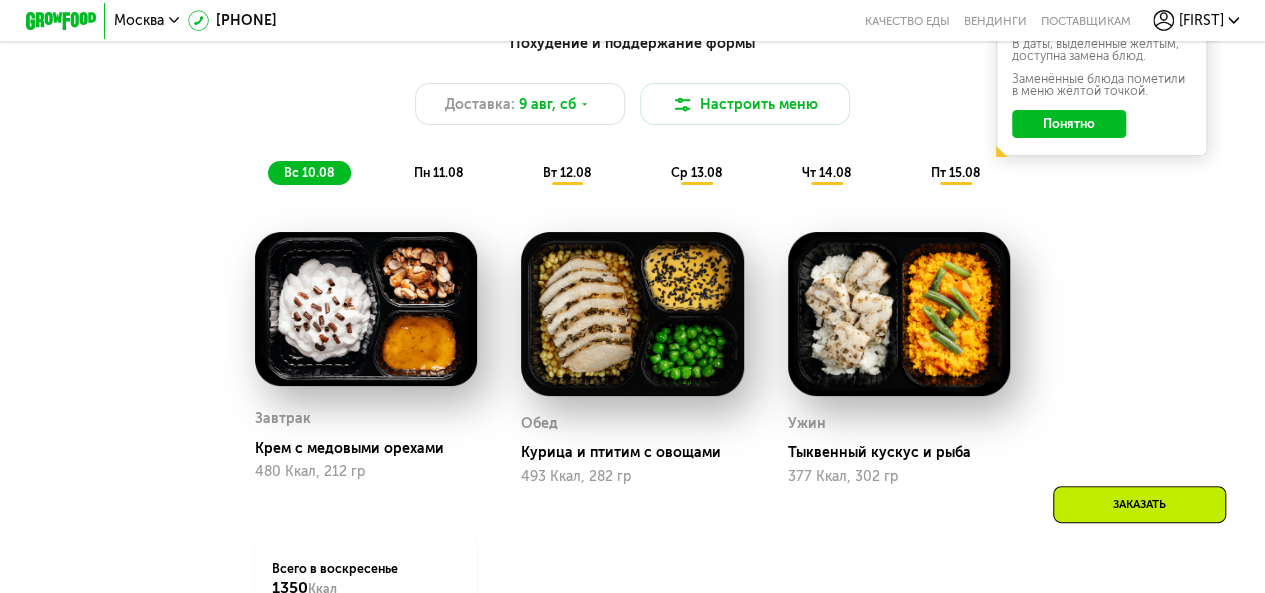 click on "пн 11.08" at bounding box center (438, 172) 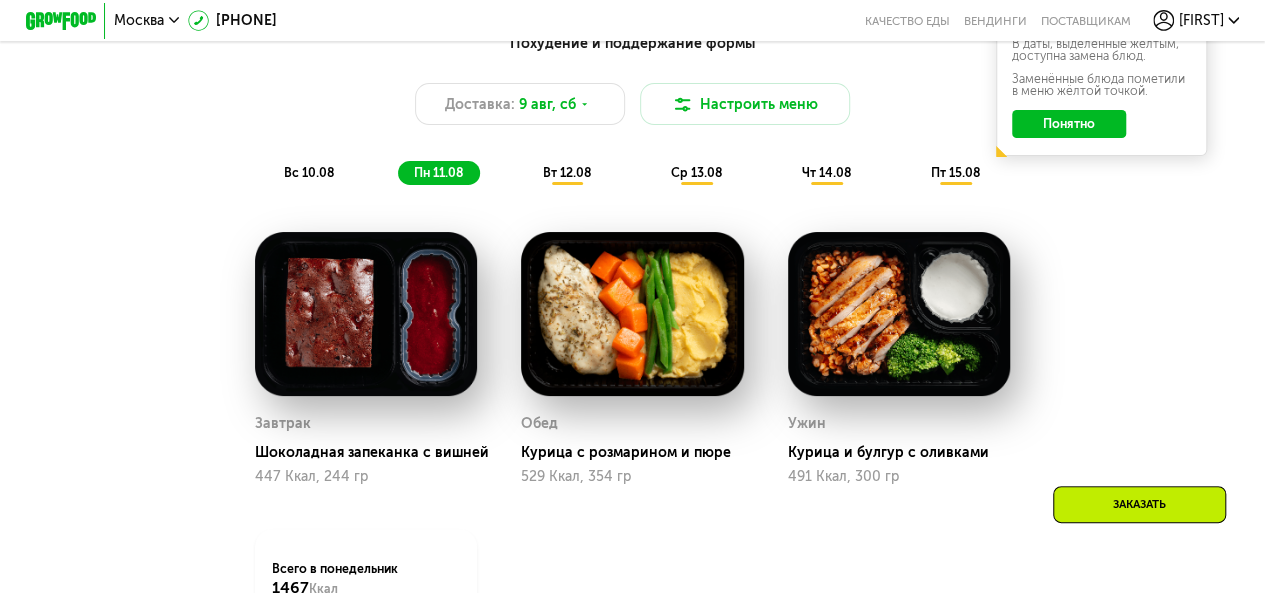 click on "ср 13.08" at bounding box center [696, 172] 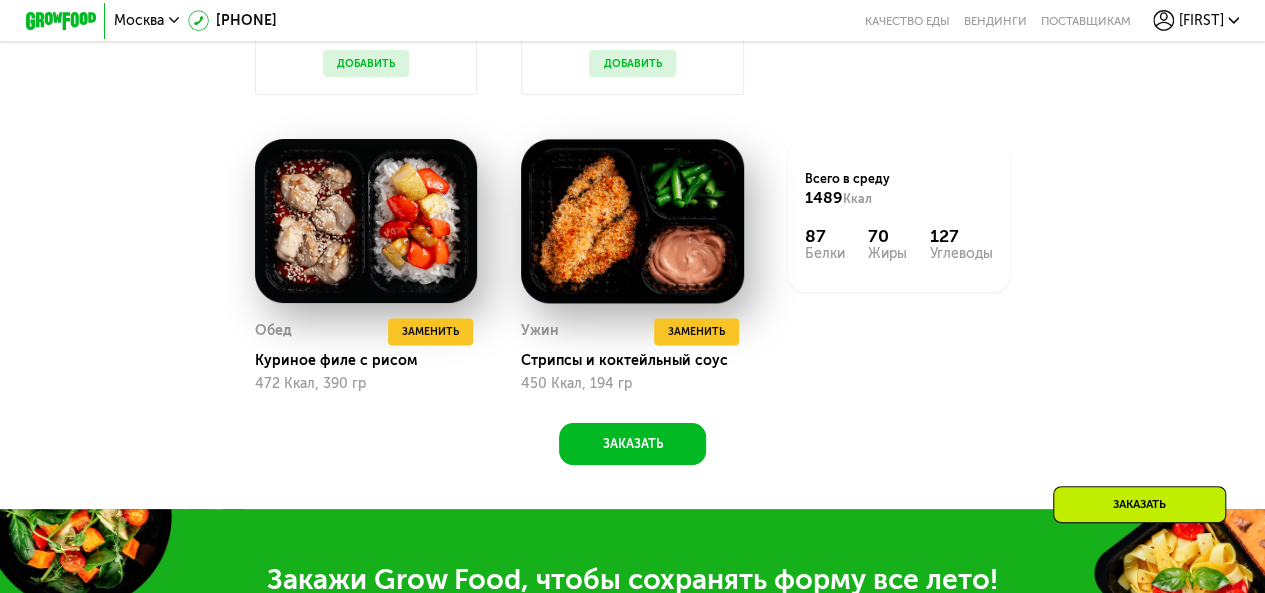 scroll, scrollTop: 1574, scrollLeft: 0, axis: vertical 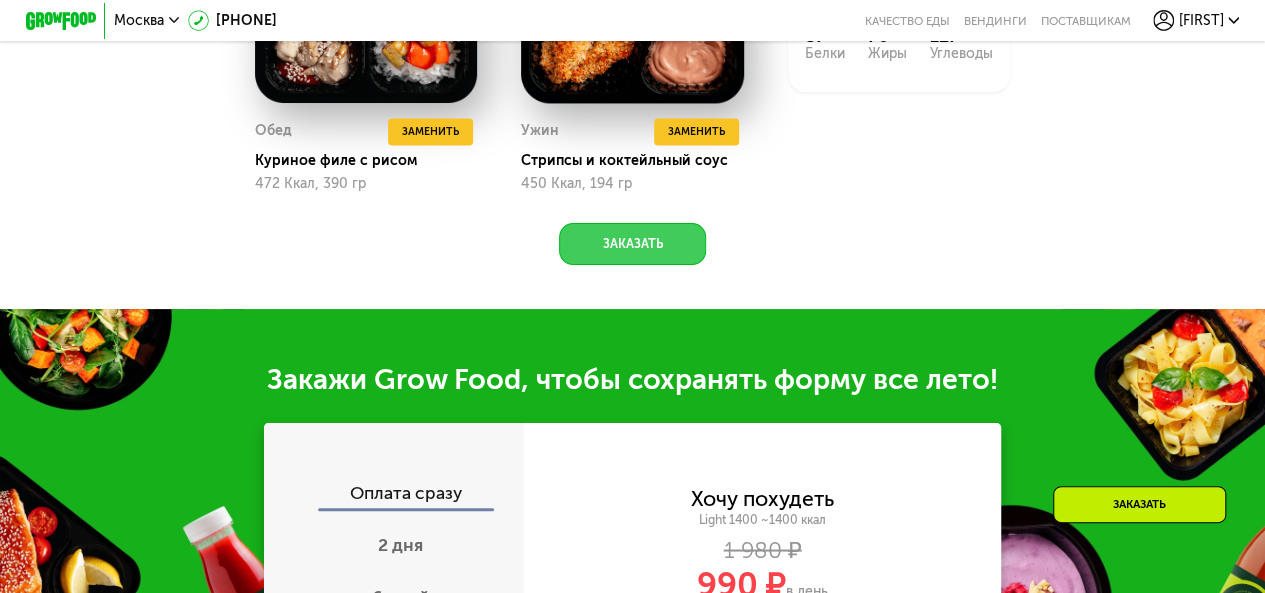 click on "Заказать" 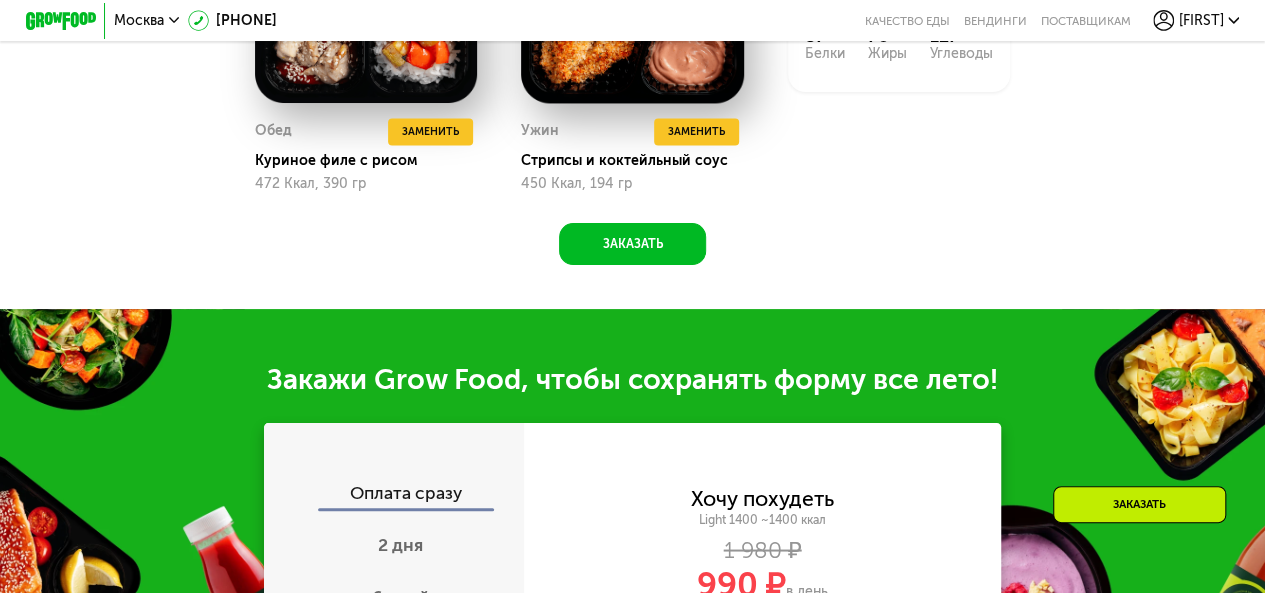 scroll, scrollTop: 1902, scrollLeft: 0, axis: vertical 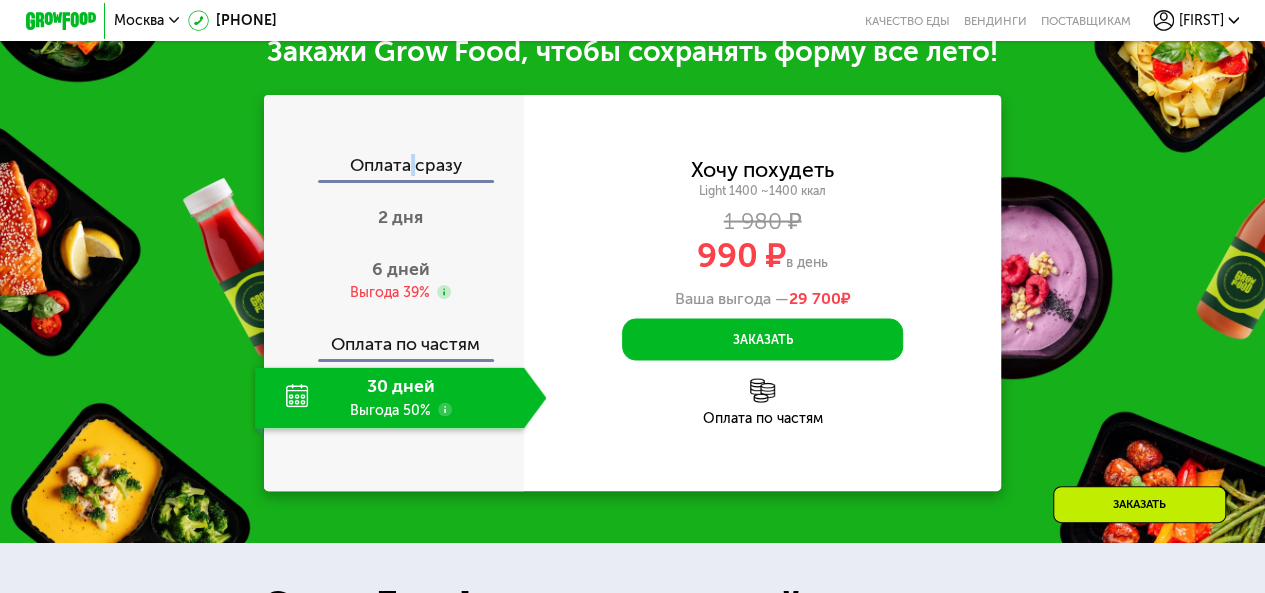 click on "Оплата сразу" 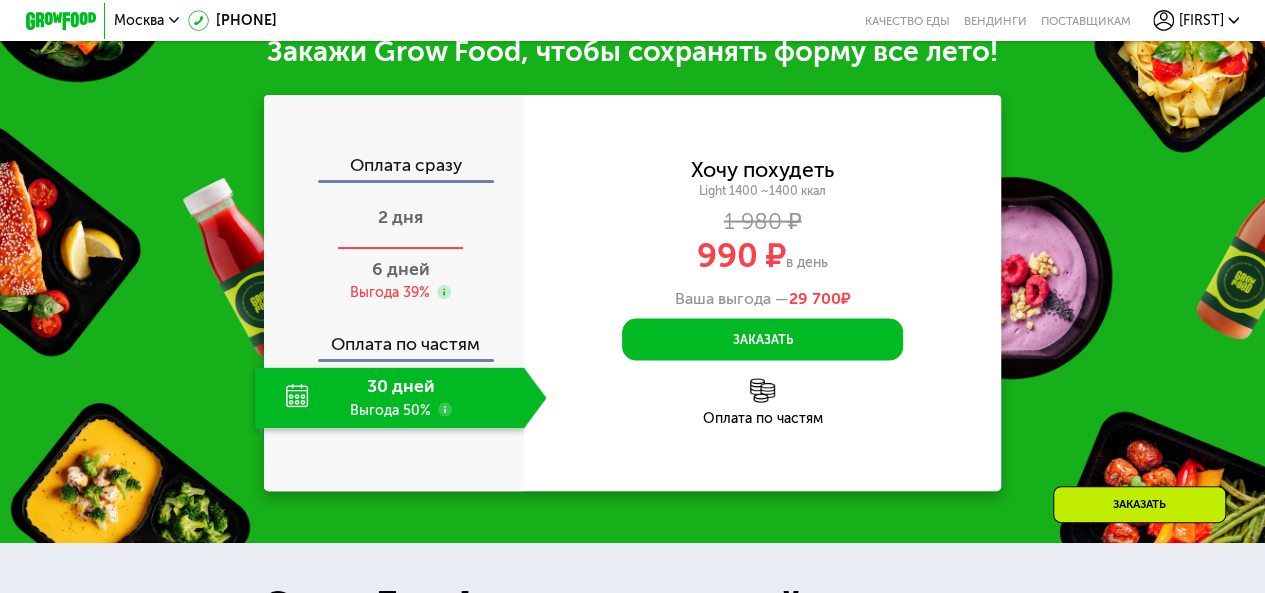 click on "2 дня" at bounding box center [400, 217] 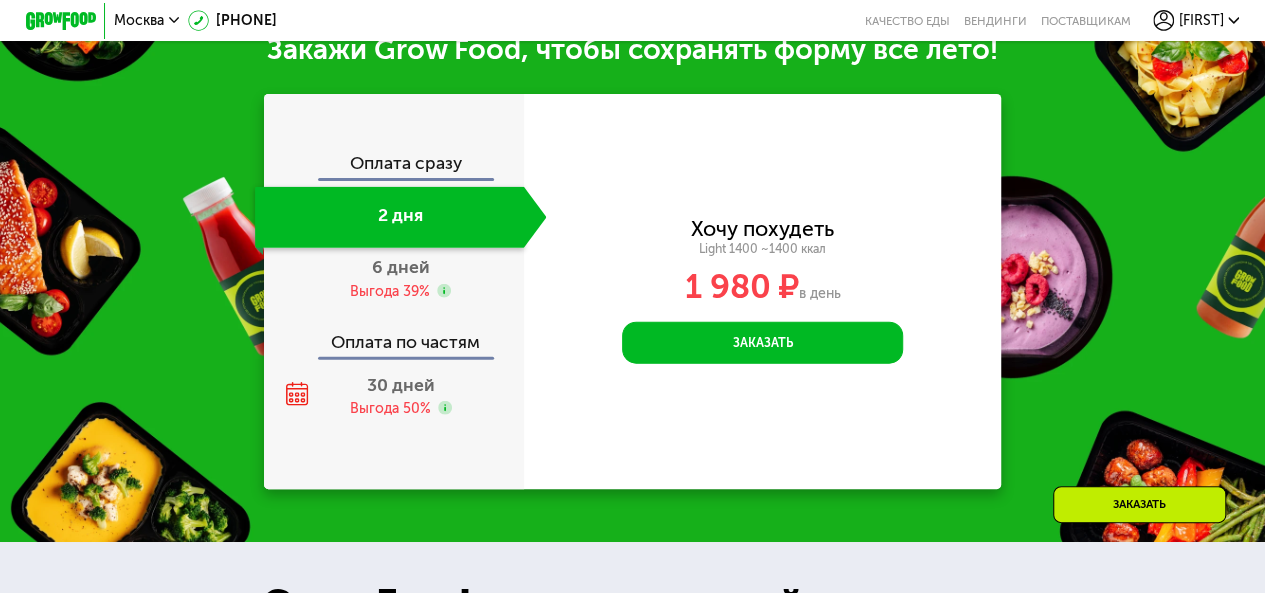 scroll, scrollTop: 1790, scrollLeft: 0, axis: vertical 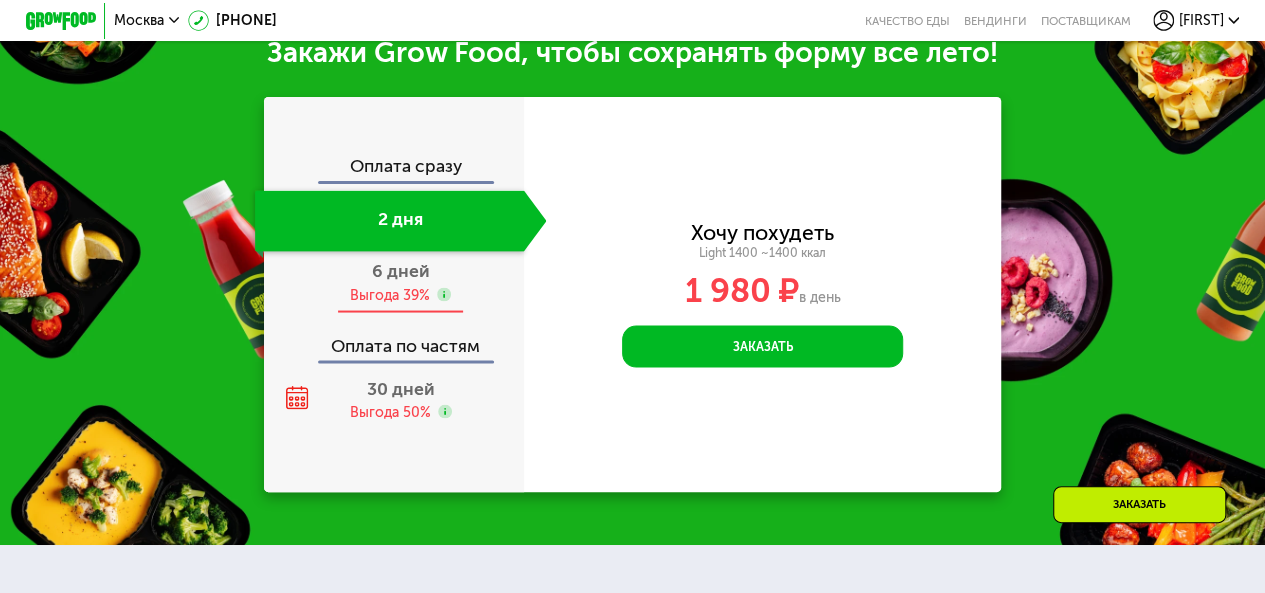 click on "6 дней" at bounding box center [401, 270] 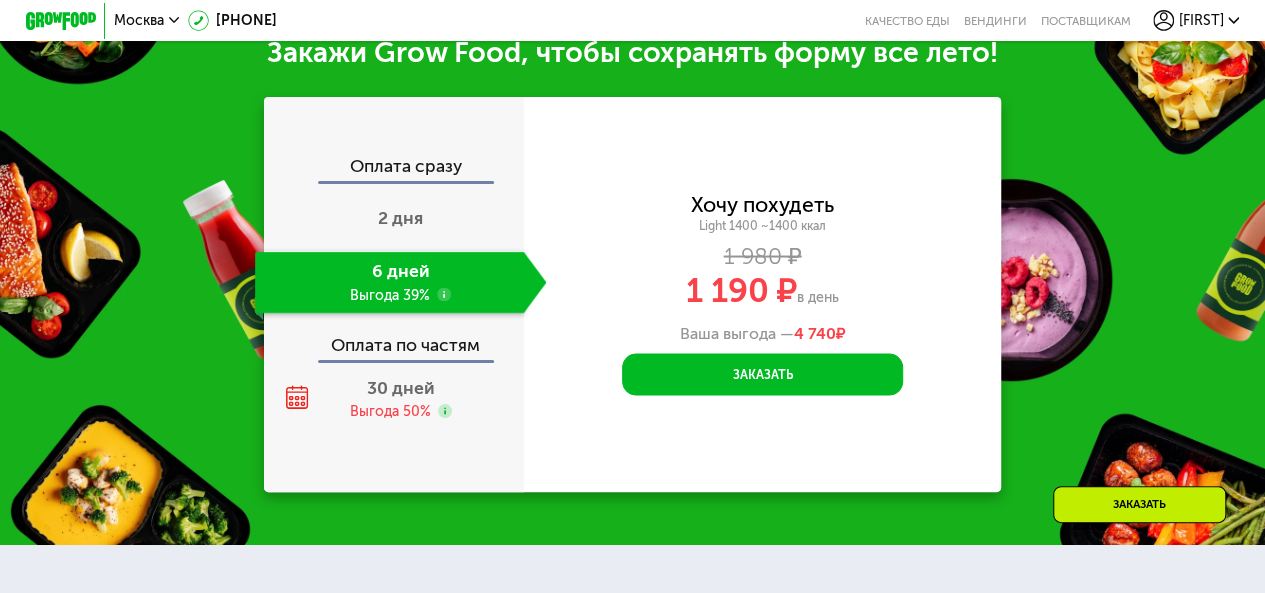 click on "Оплата по частям" 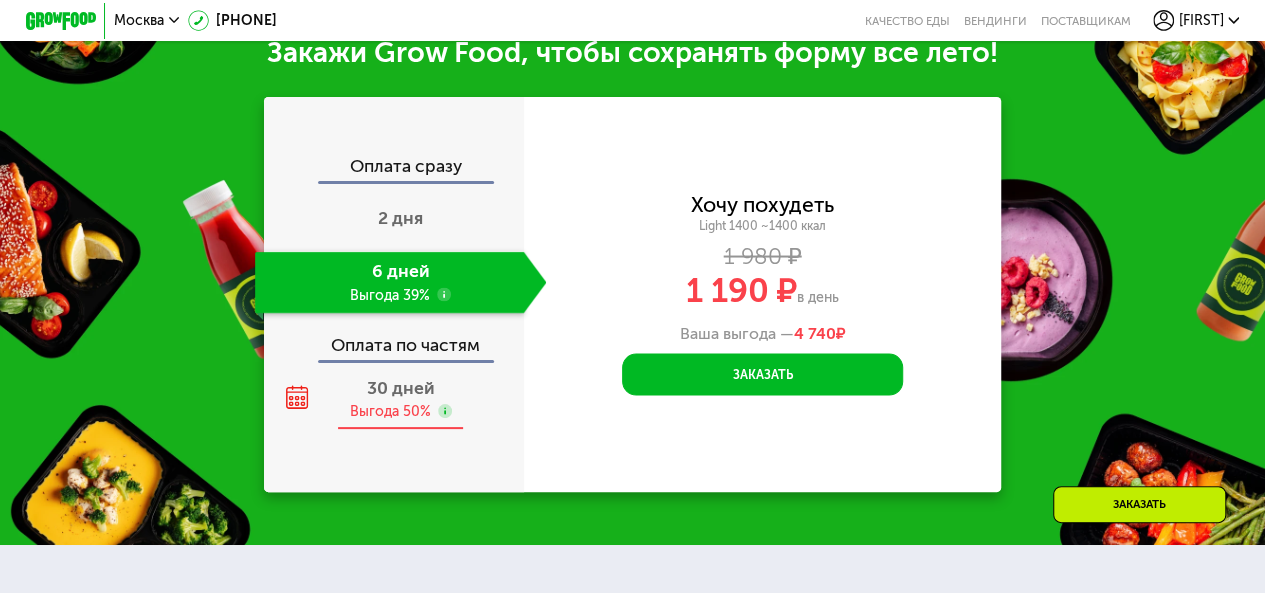 click on "30 дней" at bounding box center (401, 388) 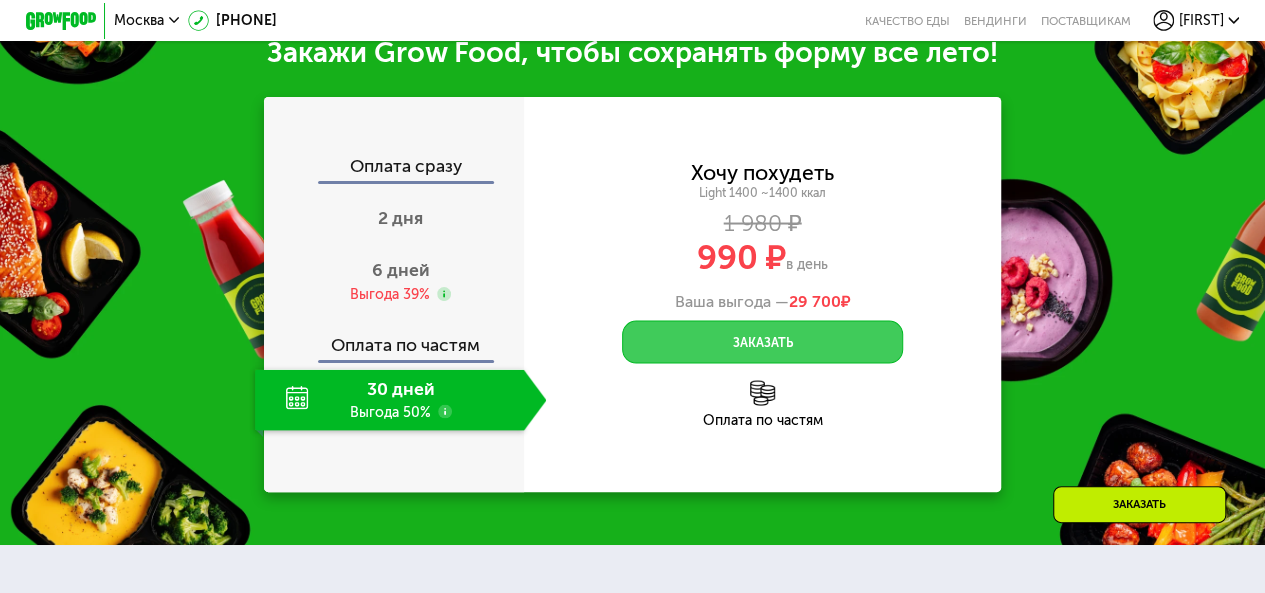 click on "Заказать" at bounding box center (762, 341) 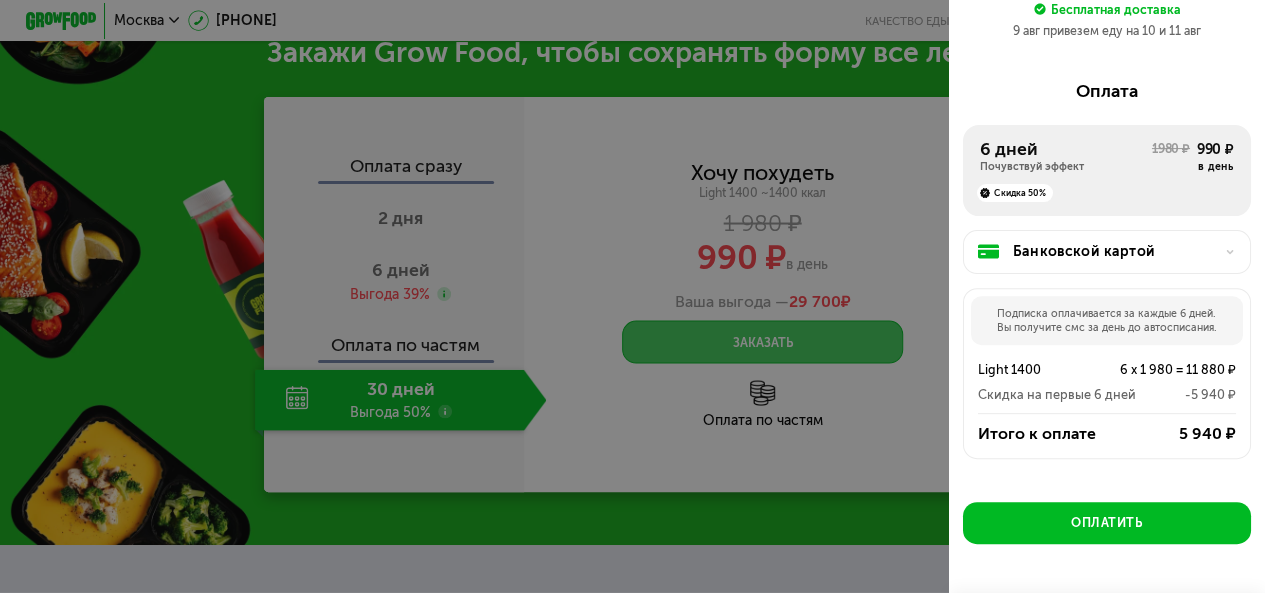 scroll, scrollTop: 260, scrollLeft: 0, axis: vertical 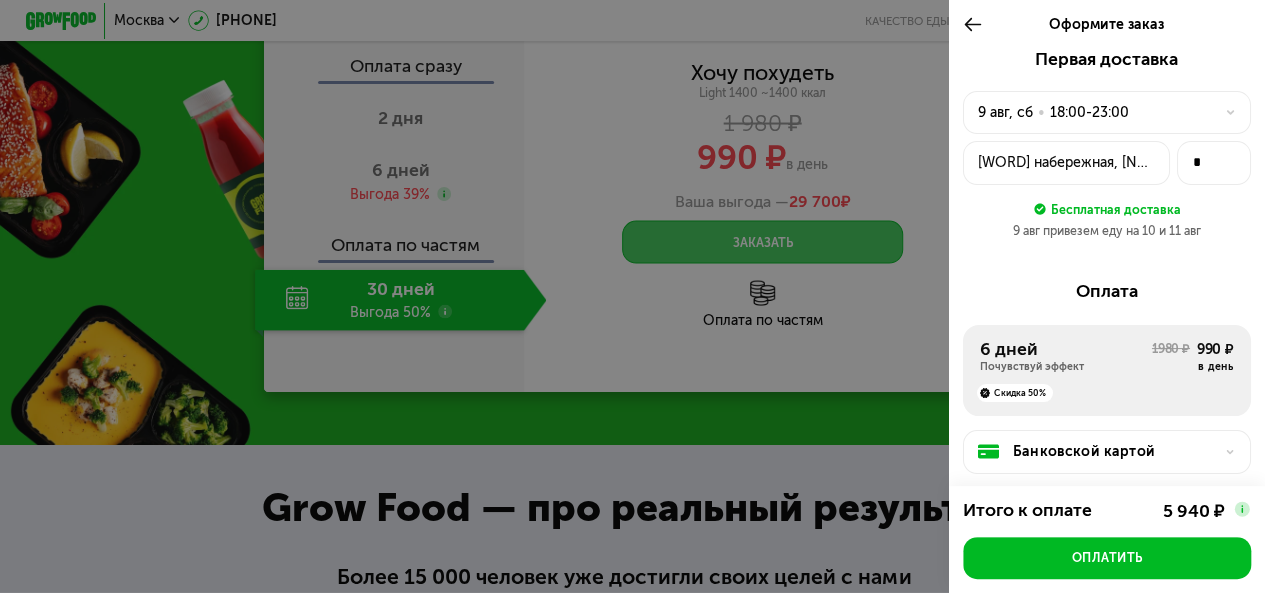 click on "[STREET], [NUMBER]" 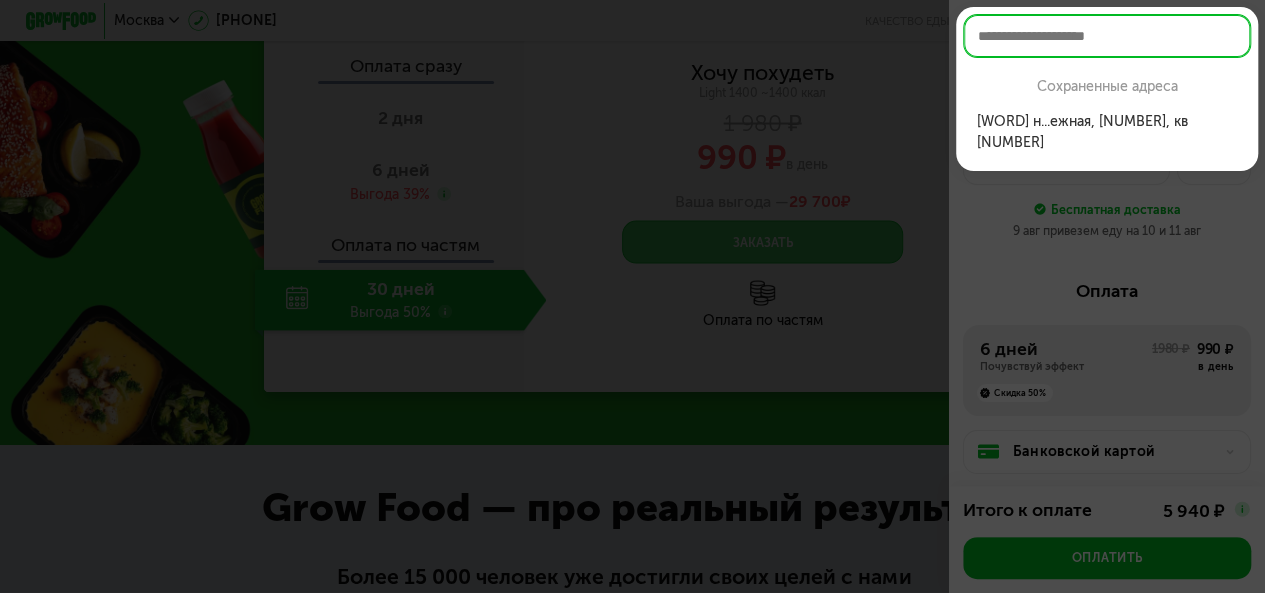 click at bounding box center (1107, 36) 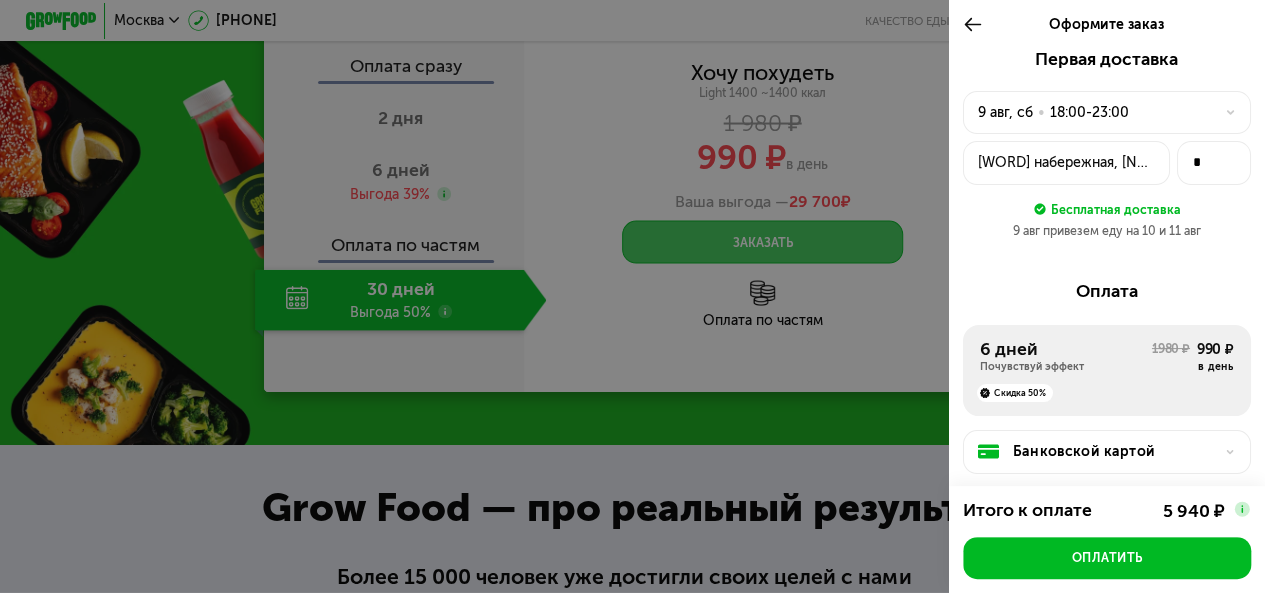 click on "[STREET], [NUMBER]" 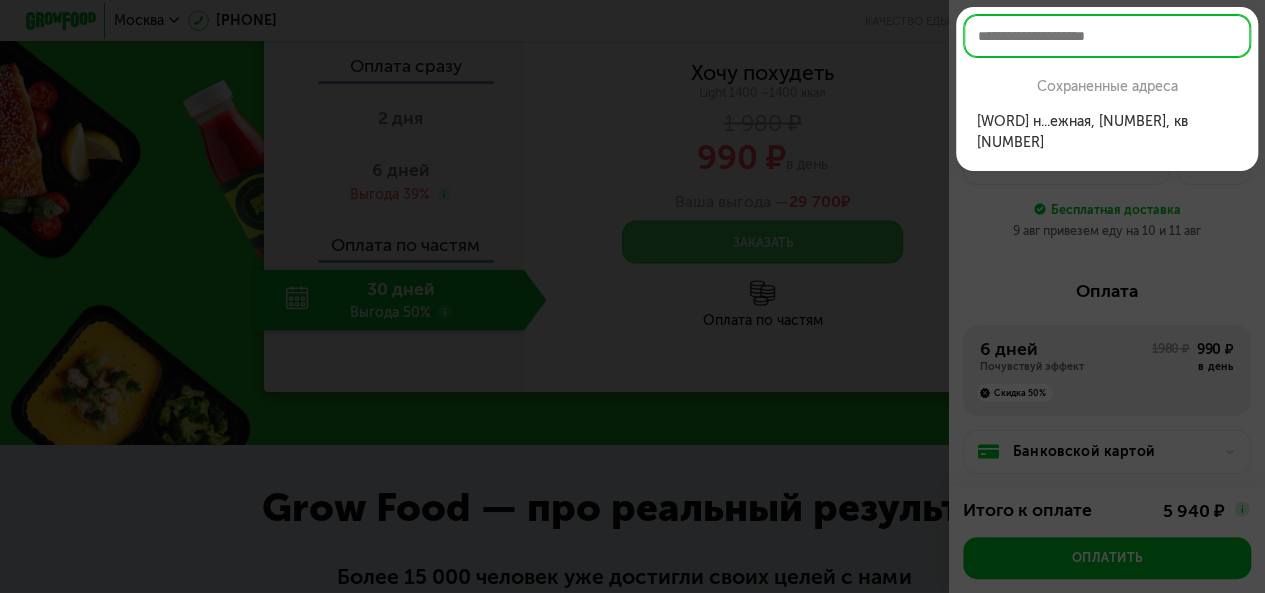 click at bounding box center (632, 296) 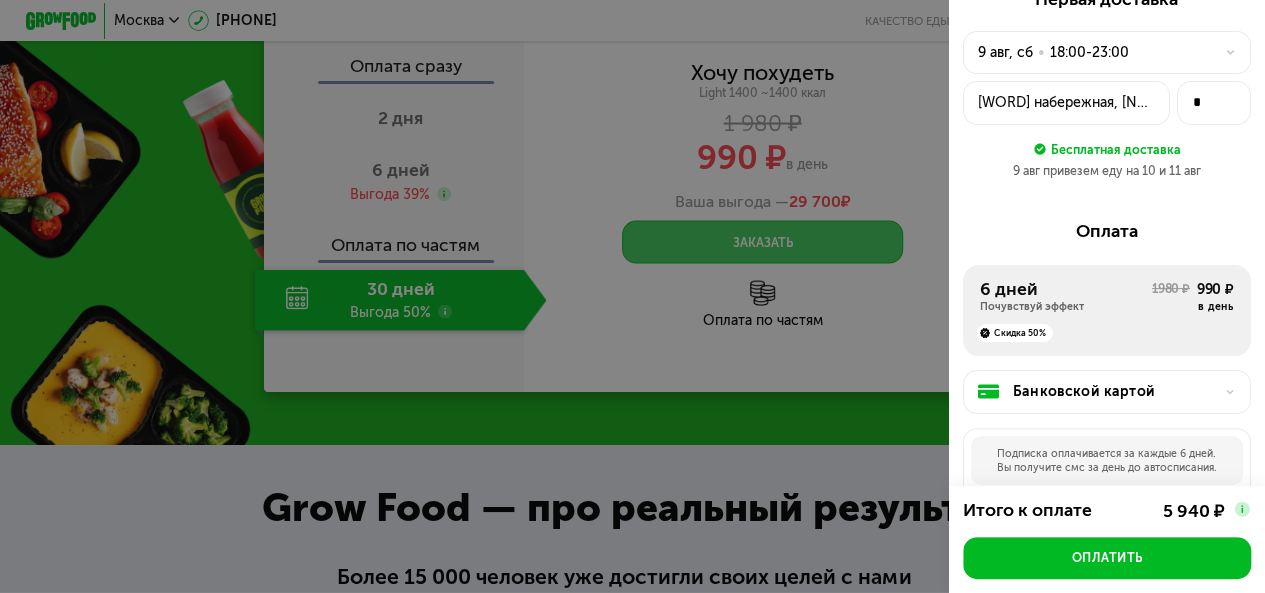 scroll, scrollTop: 0, scrollLeft: 0, axis: both 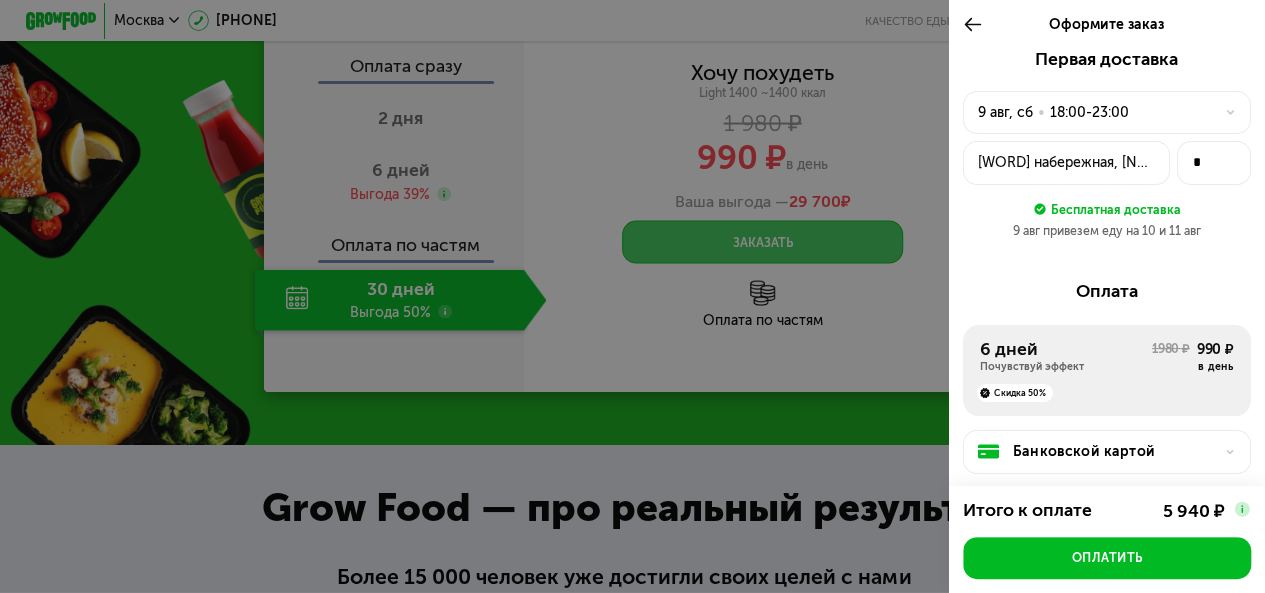 click 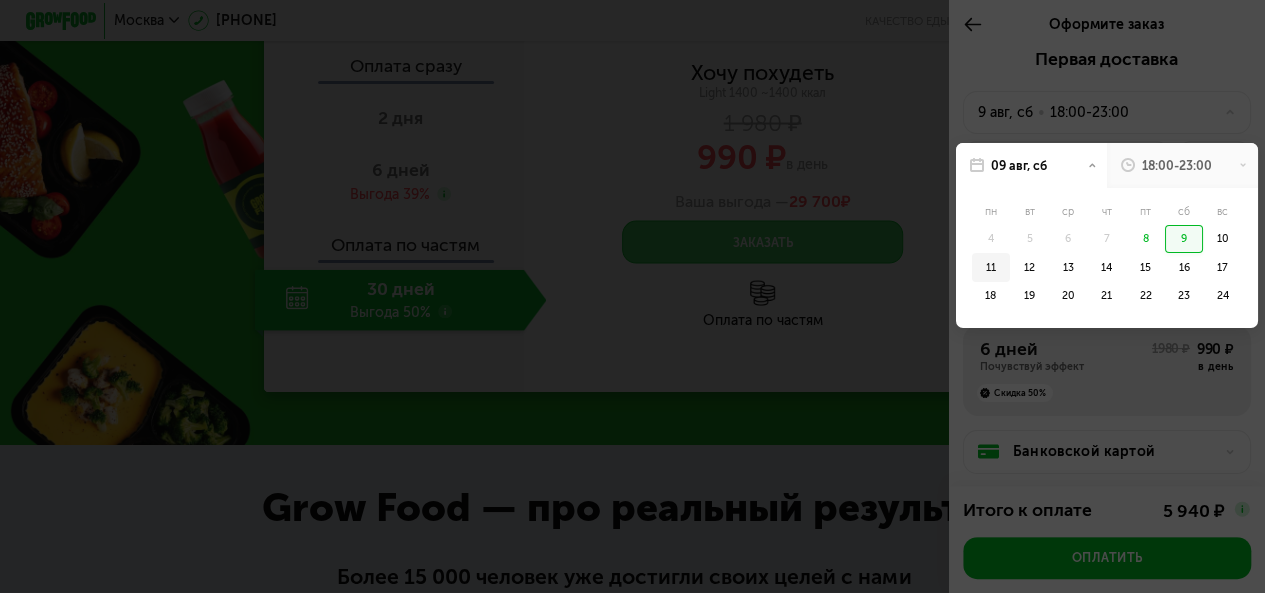 click on "11" 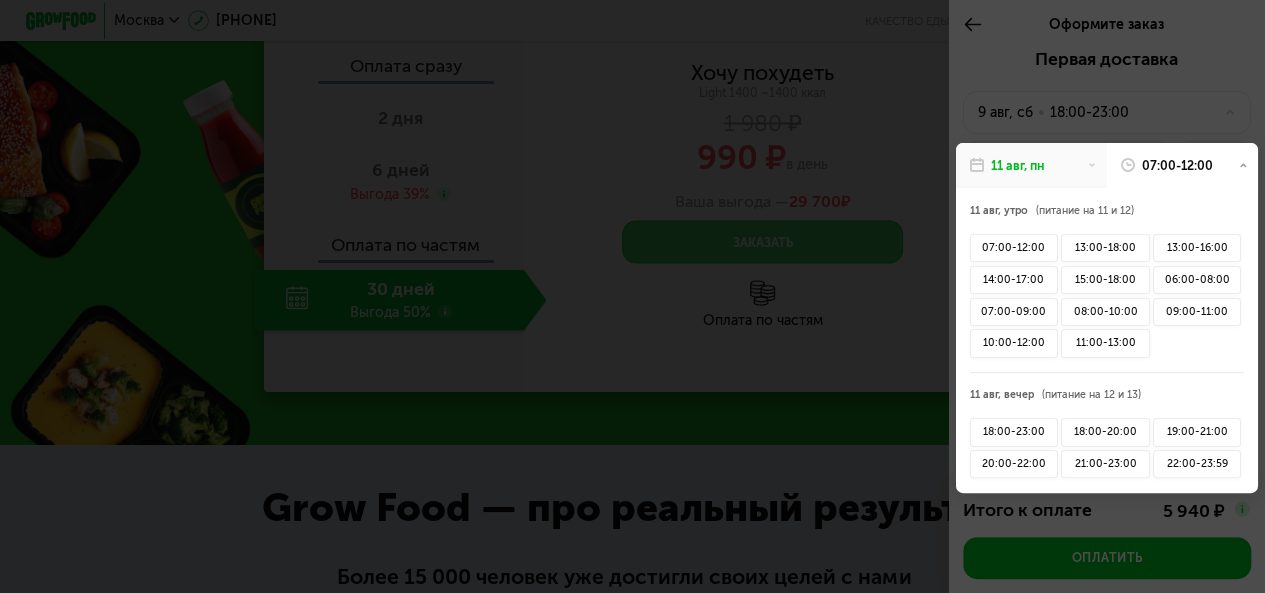 drag, startPoint x: 1047, startPoint y: 117, endPoint x: 1075, endPoint y: 125, distance: 29.12044 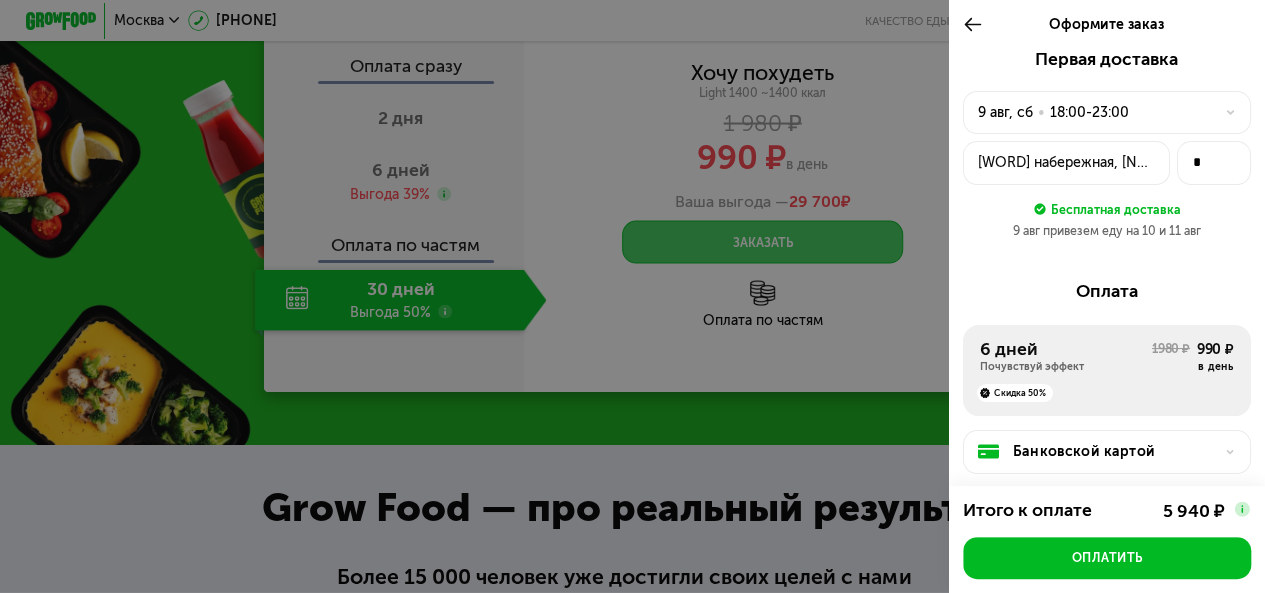 click on "9 авг, сб  •  18:00-23:00" 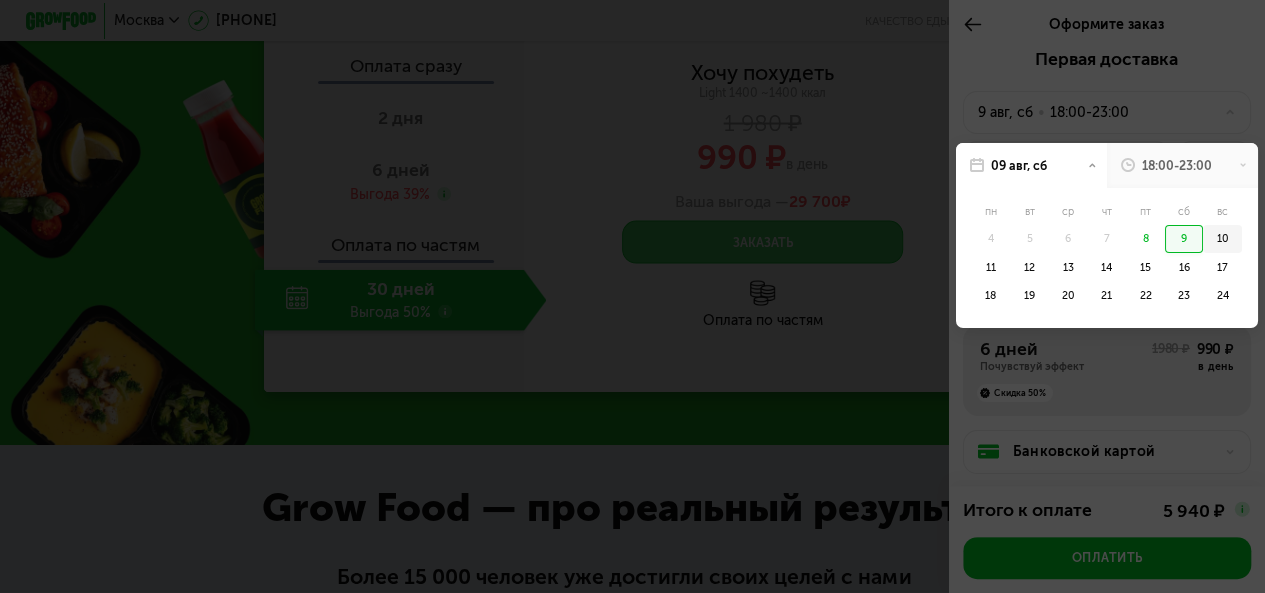 click on "10" 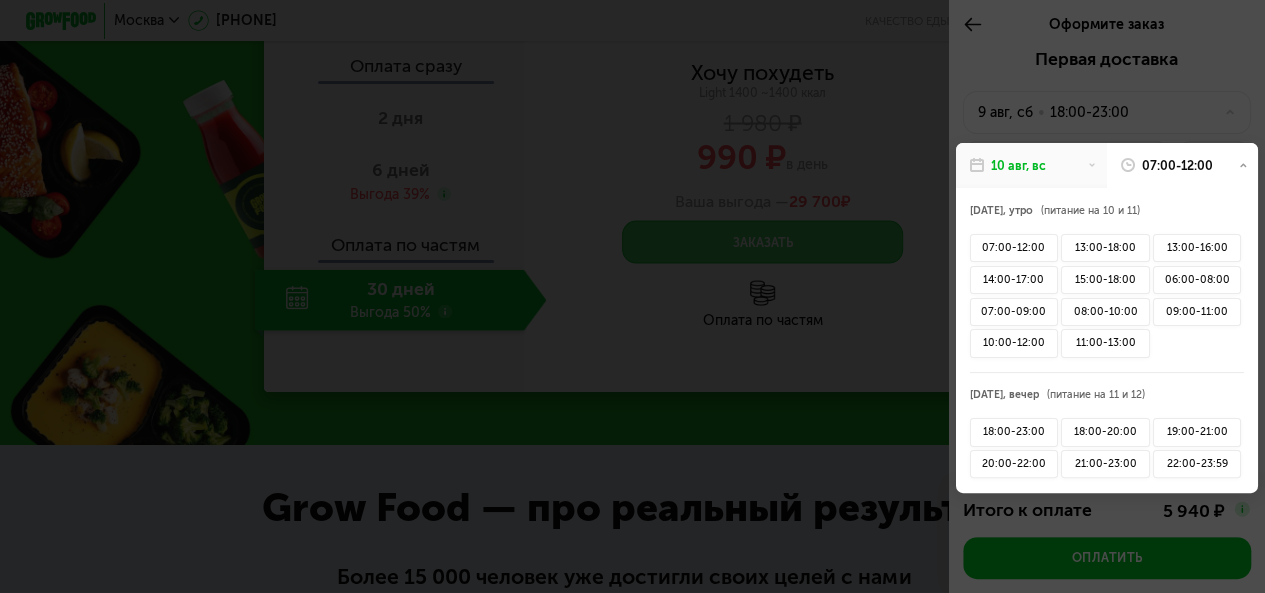 scroll, scrollTop: 100, scrollLeft: 0, axis: vertical 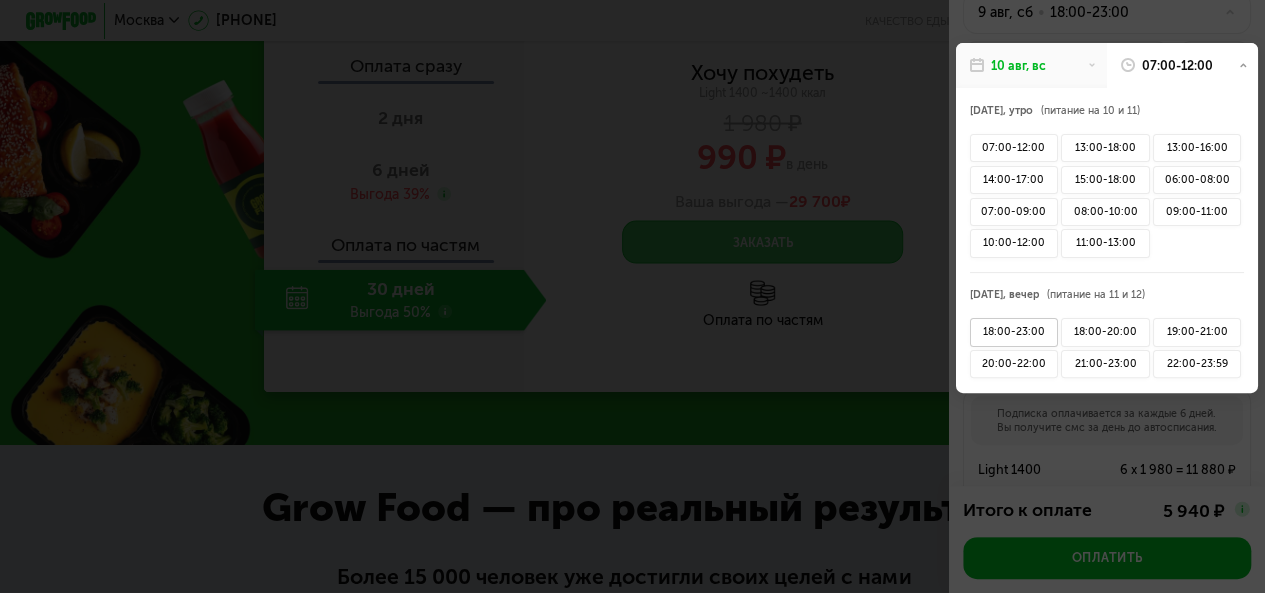 click on "18:00-23:00" at bounding box center [1014, 332] 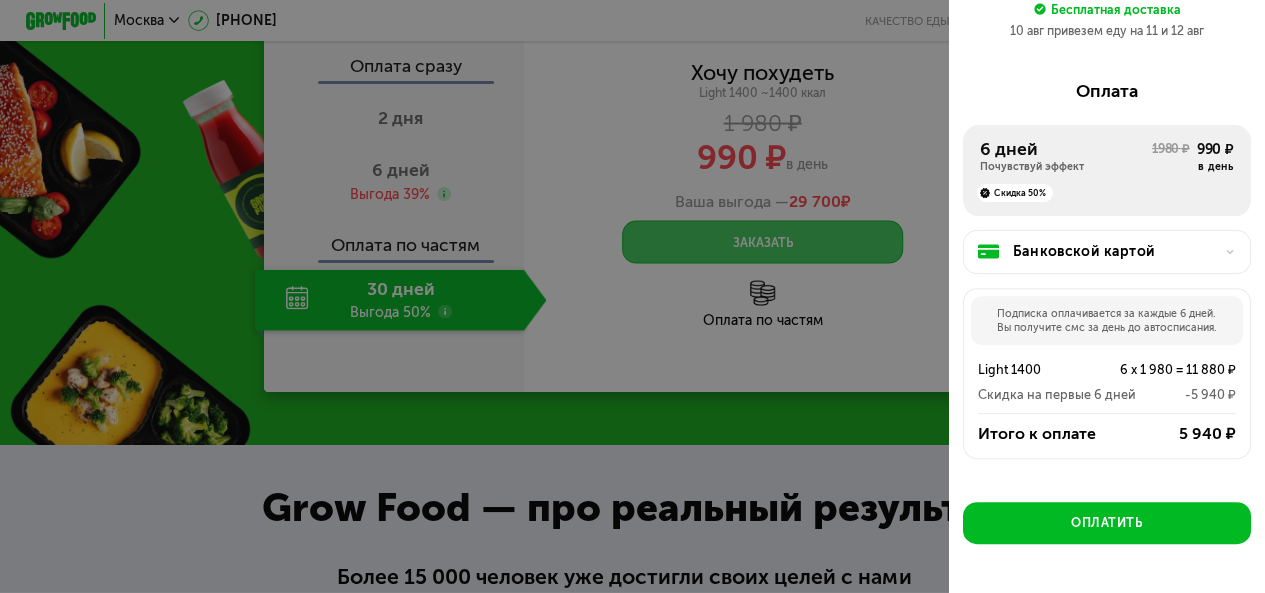 scroll, scrollTop: 0, scrollLeft: 0, axis: both 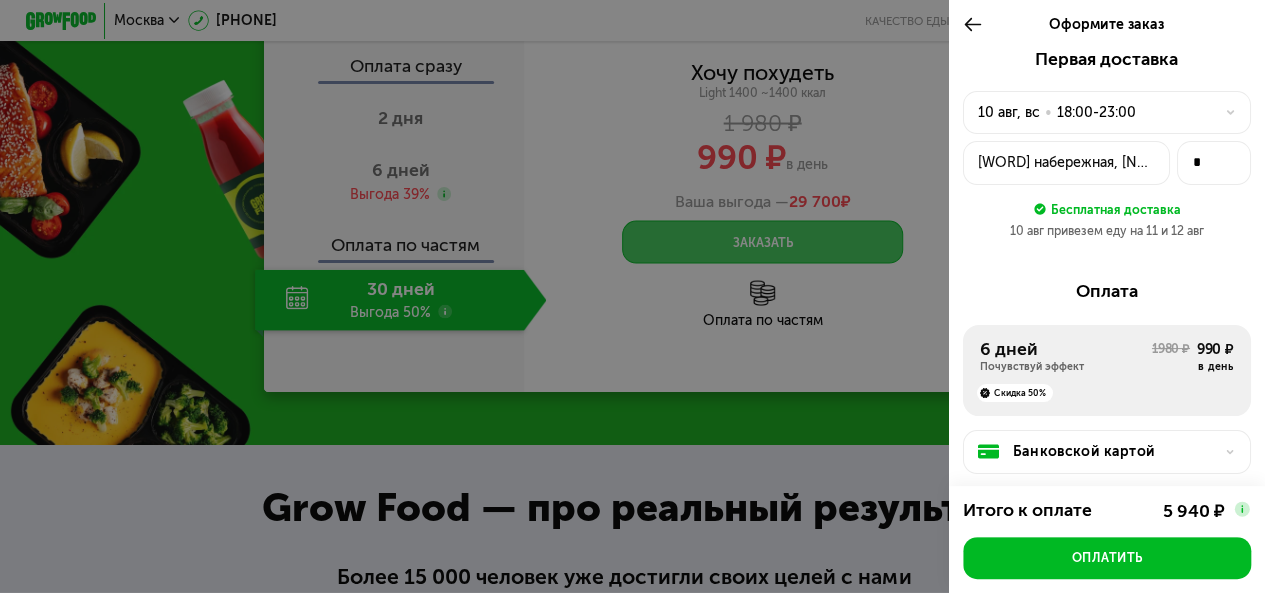 click on "[STREET], [NUMBER]" 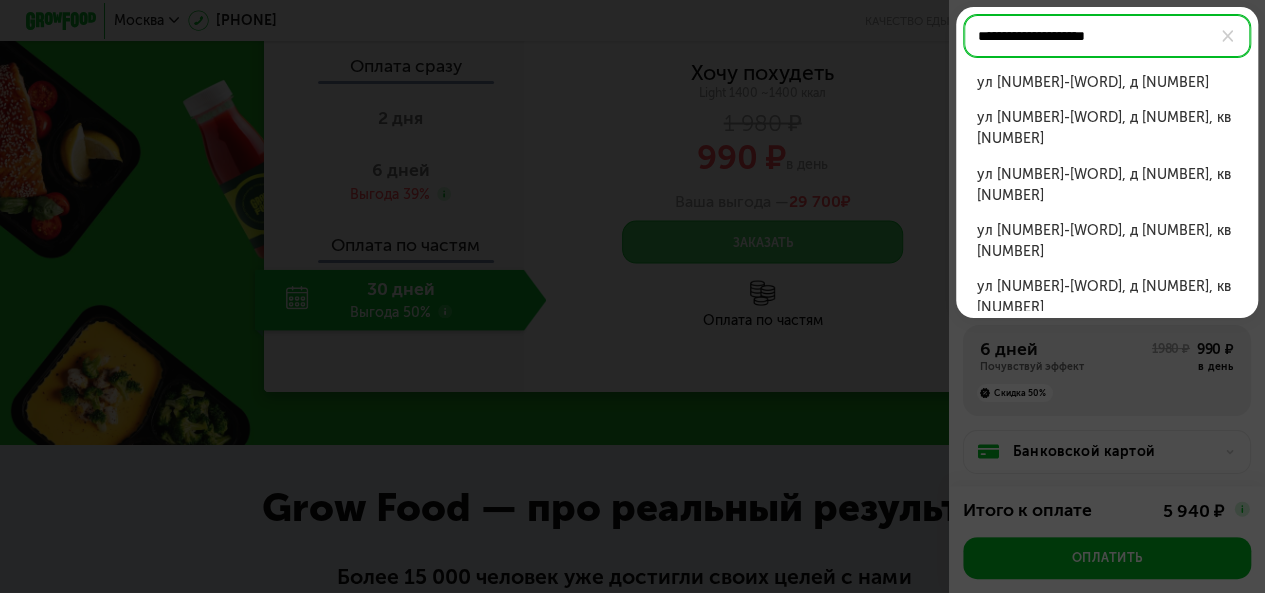 click on "ул 1-я Машиностроения, д 10" at bounding box center (1107, 82) 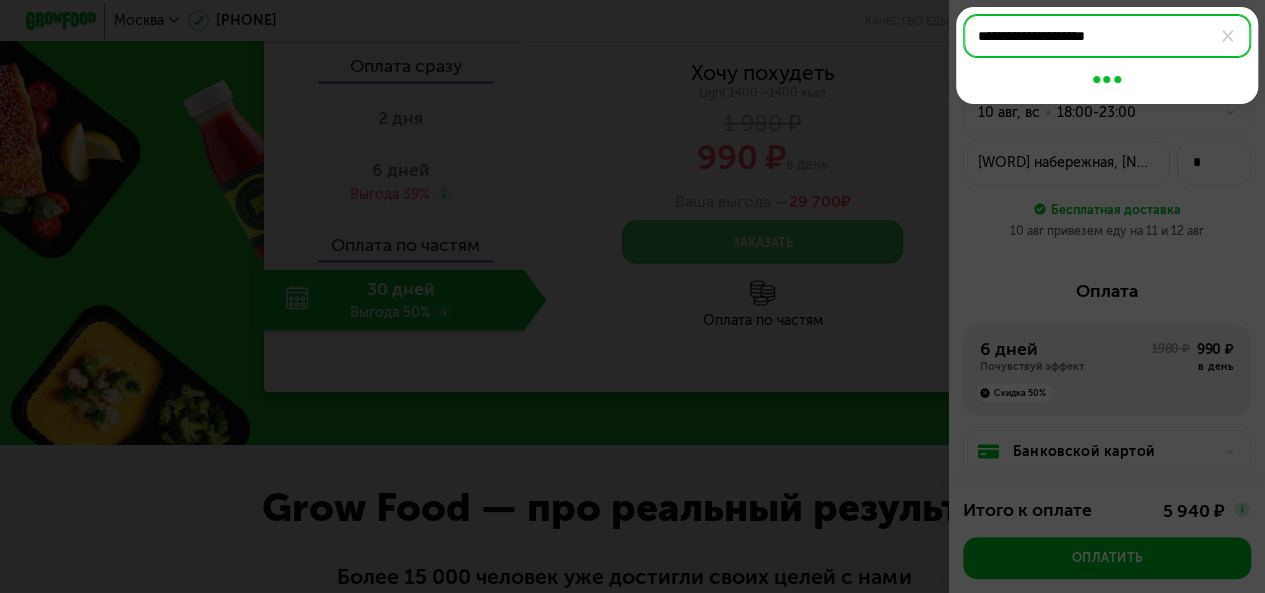 type on "**********" 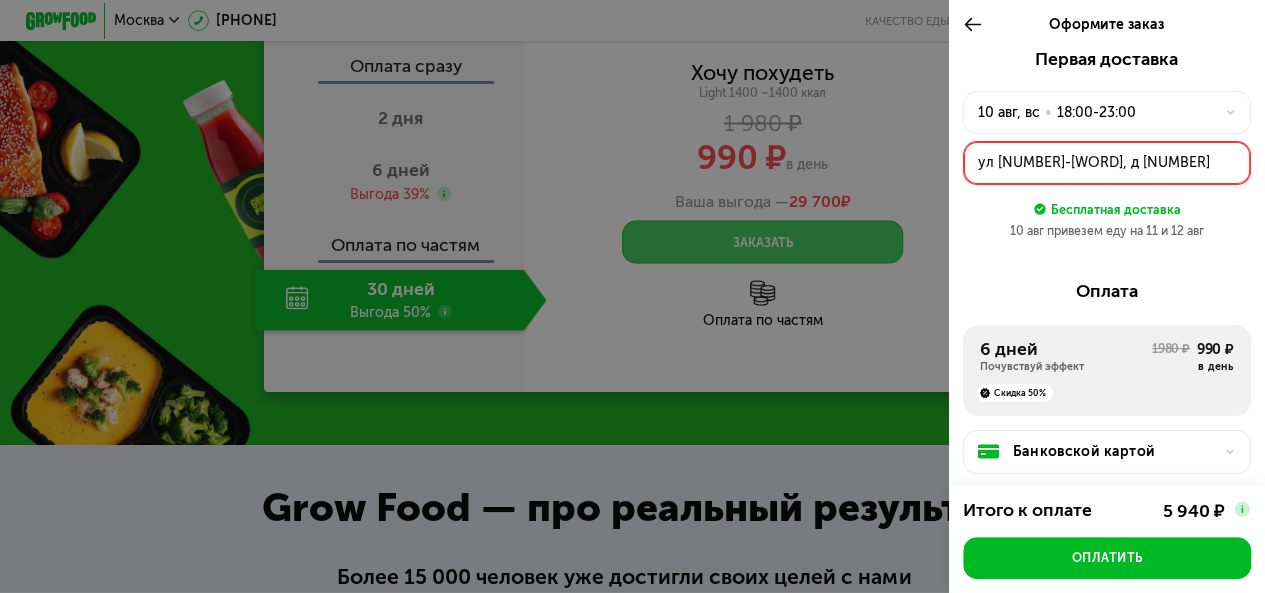 click on "ул 1-я Машиностроения, д 10" 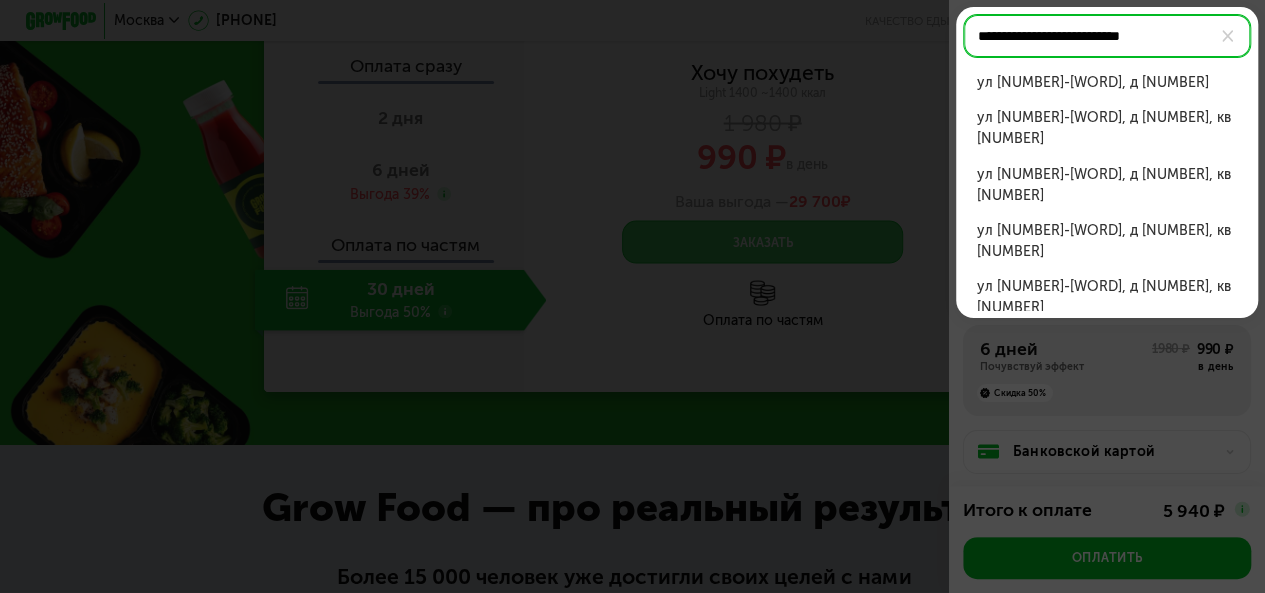 click on "**********" at bounding box center (1107, 36) 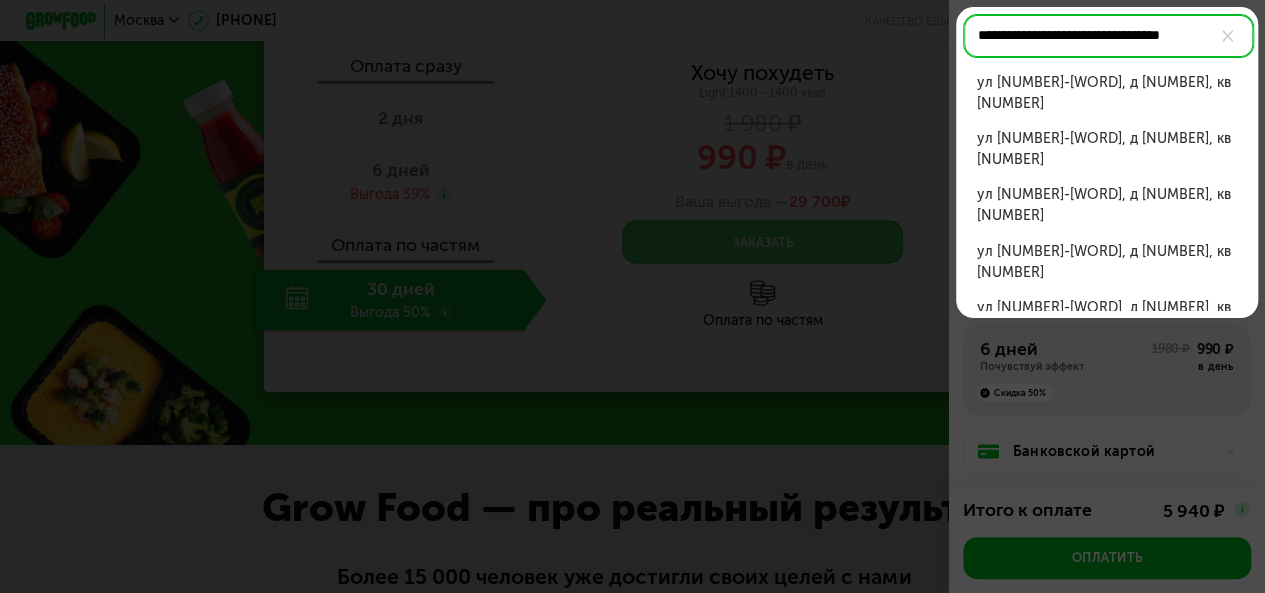 scroll, scrollTop: 0, scrollLeft: 9, axis: horizontal 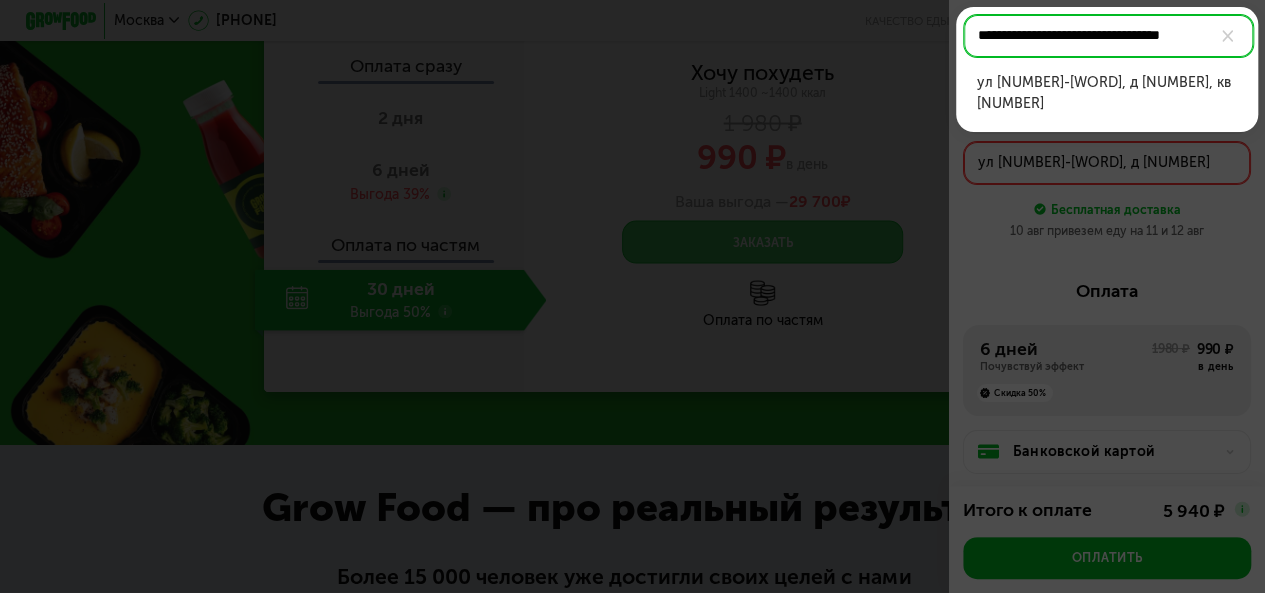 click on "ул 1-я Машиностроения, д 10, кв 651" 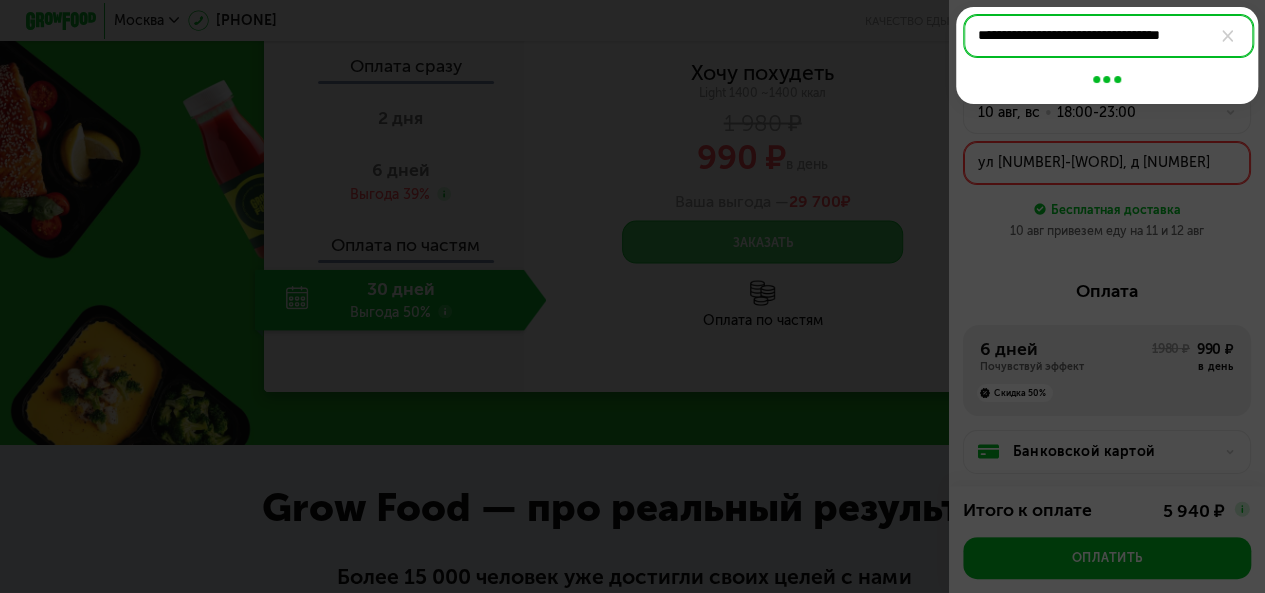 type on "**********" 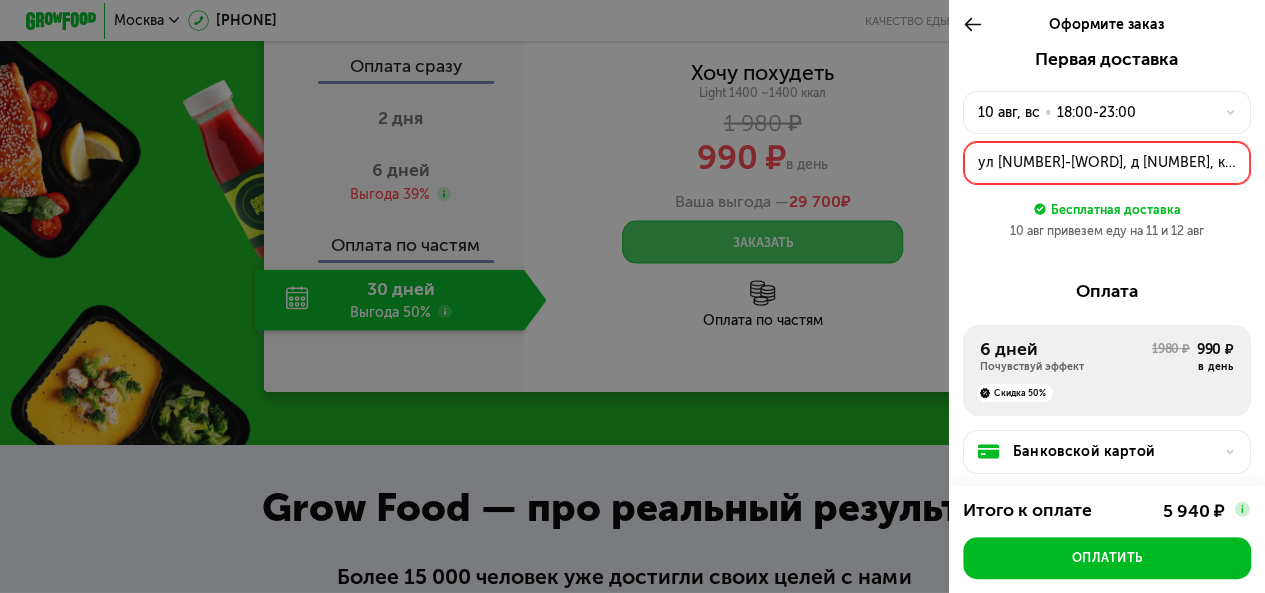 click on "Первая доставка 10 авг, вс  •  18:00-23:00 ул 1-я Машиностроения, д 10, кв 651 Бесплатная доставка 10 авг привезем еду на 11 и 12 авг  Оплата  6 дней Почувствуй эффект 1980 ₽  990 ₽   в день   Скидка 50% Банковской картой   Подписка оплачивается за каждые 6 дней.  Вы получите смс за день до автосписания.  Light 1400 6 x 1 980 = 11 880 ₽  Скидка на первые 6 дней  -5 940 ₽  Итого к оплате 5 940 ₽  Оплатить   Итого к оплате  5 940 ₽   Оплатить" 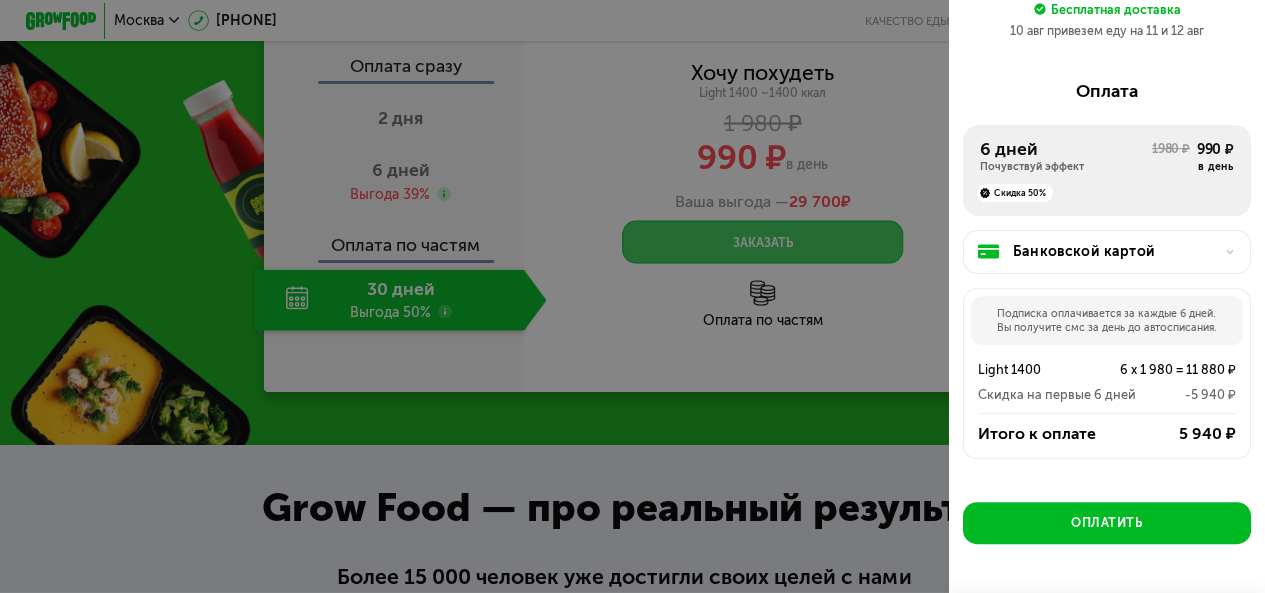 scroll, scrollTop: 260, scrollLeft: 0, axis: vertical 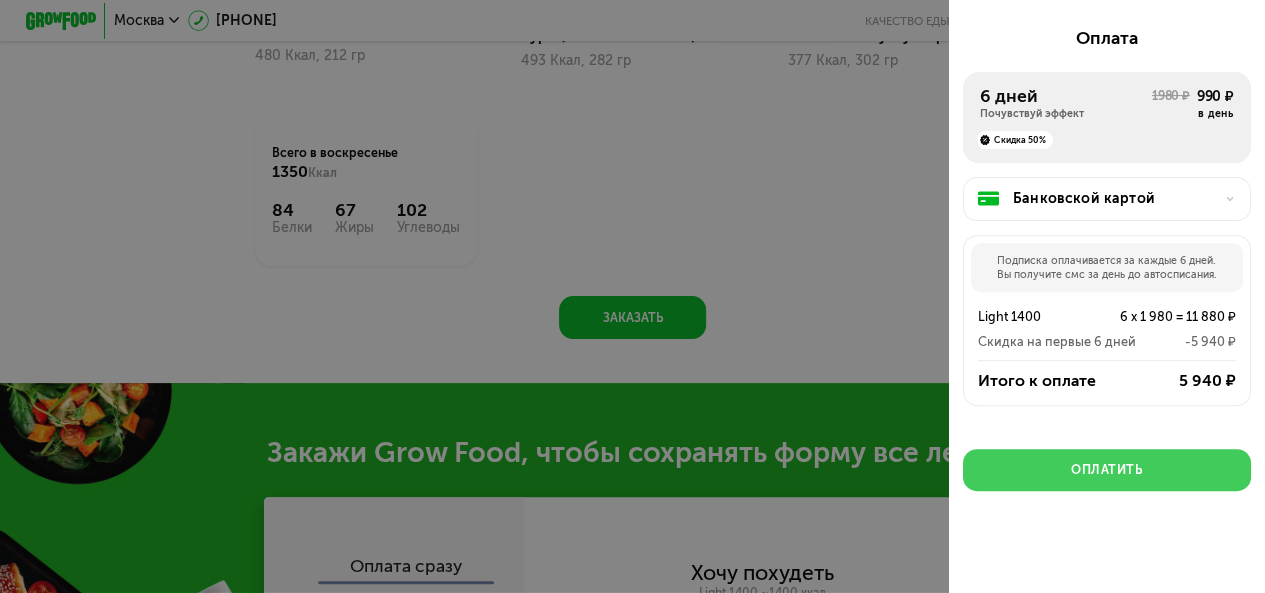 click on "Оплатить" at bounding box center [1107, 470] 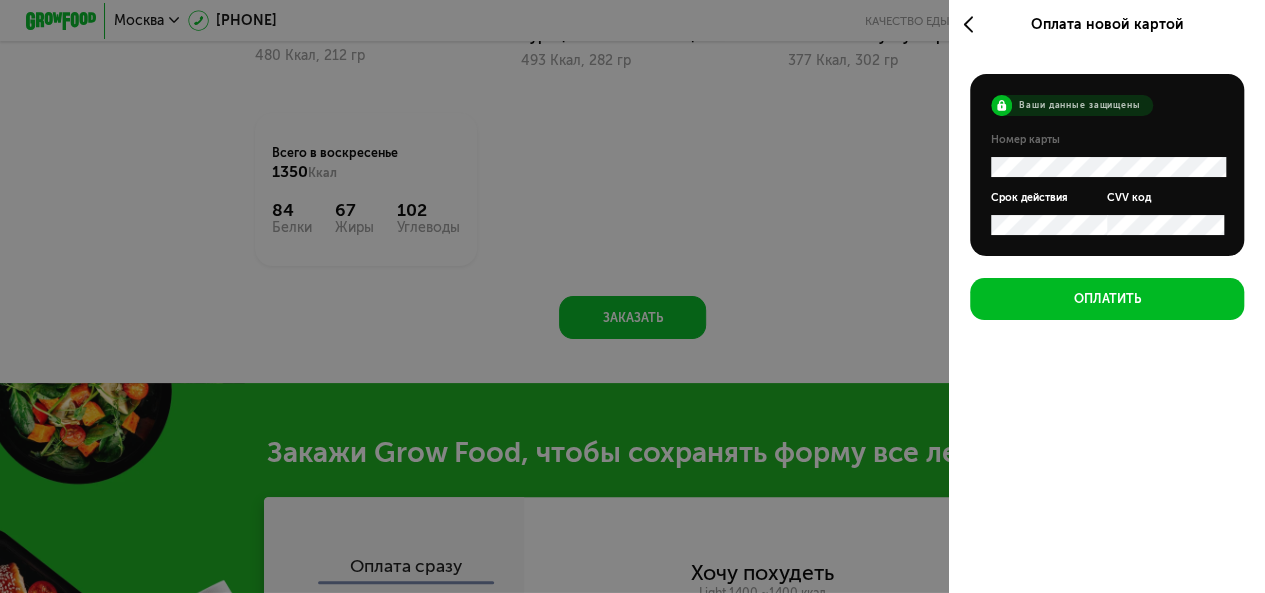 scroll, scrollTop: 0, scrollLeft: 0, axis: both 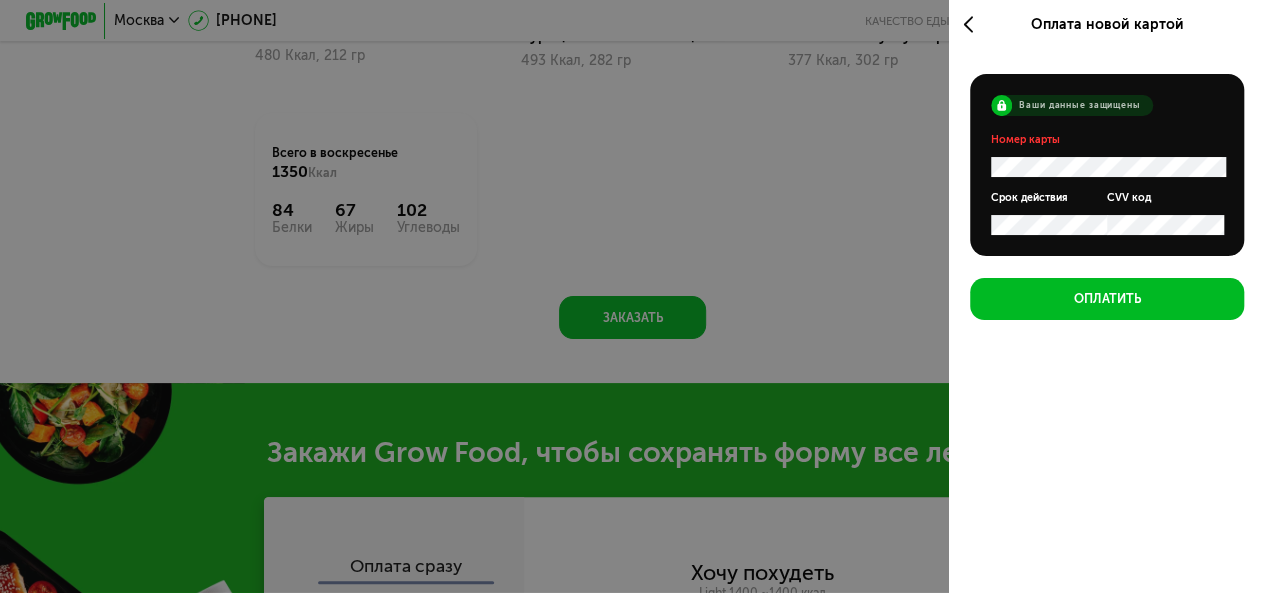 click 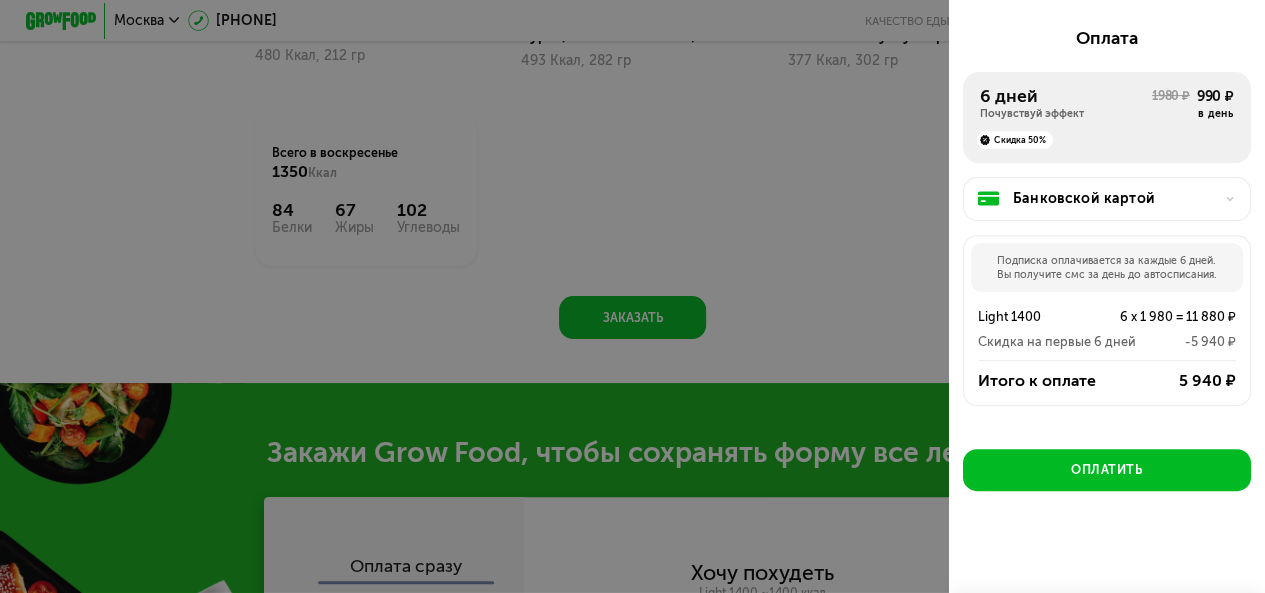 scroll, scrollTop: 0, scrollLeft: 0, axis: both 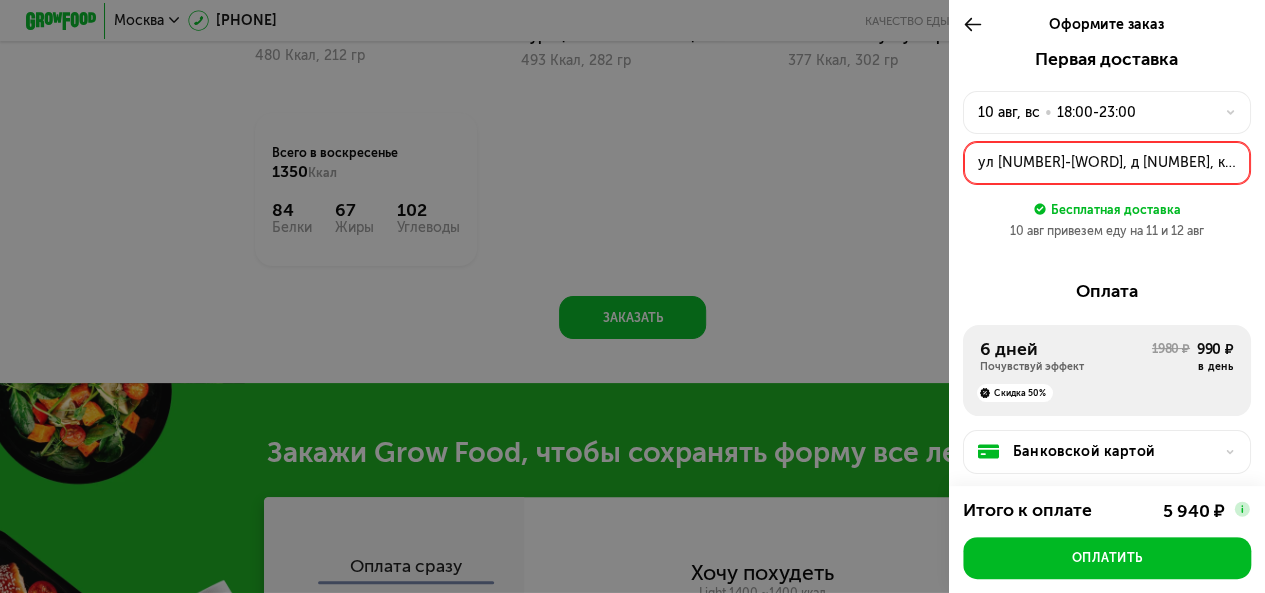 click at bounding box center (977, 24) 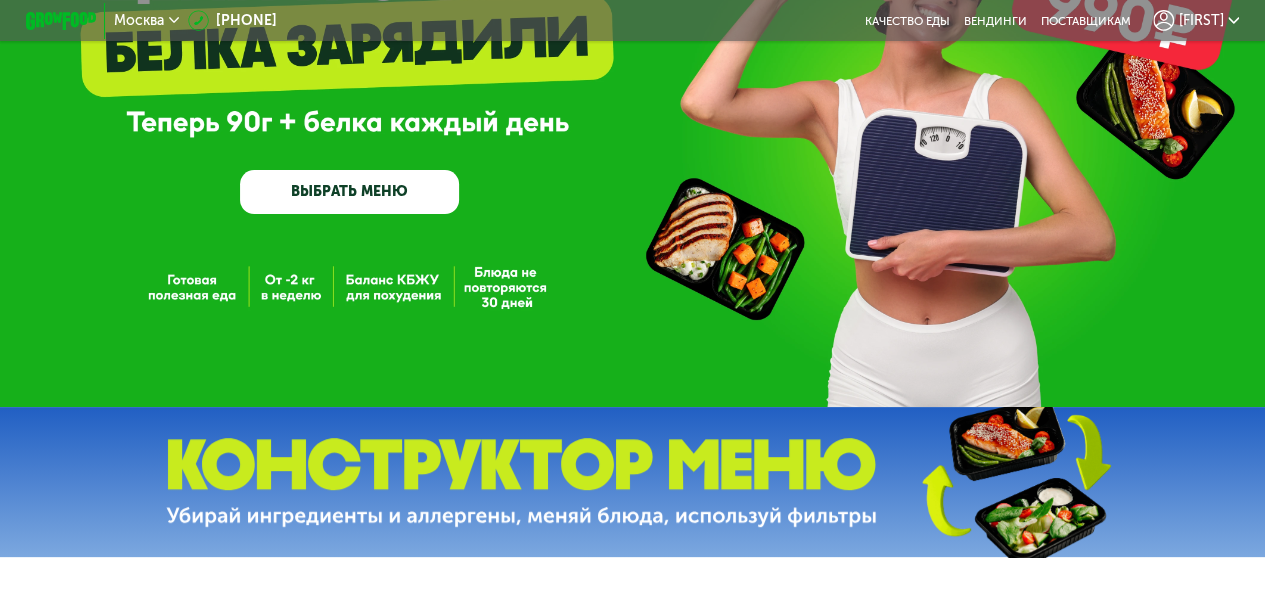 scroll, scrollTop: 0, scrollLeft: 0, axis: both 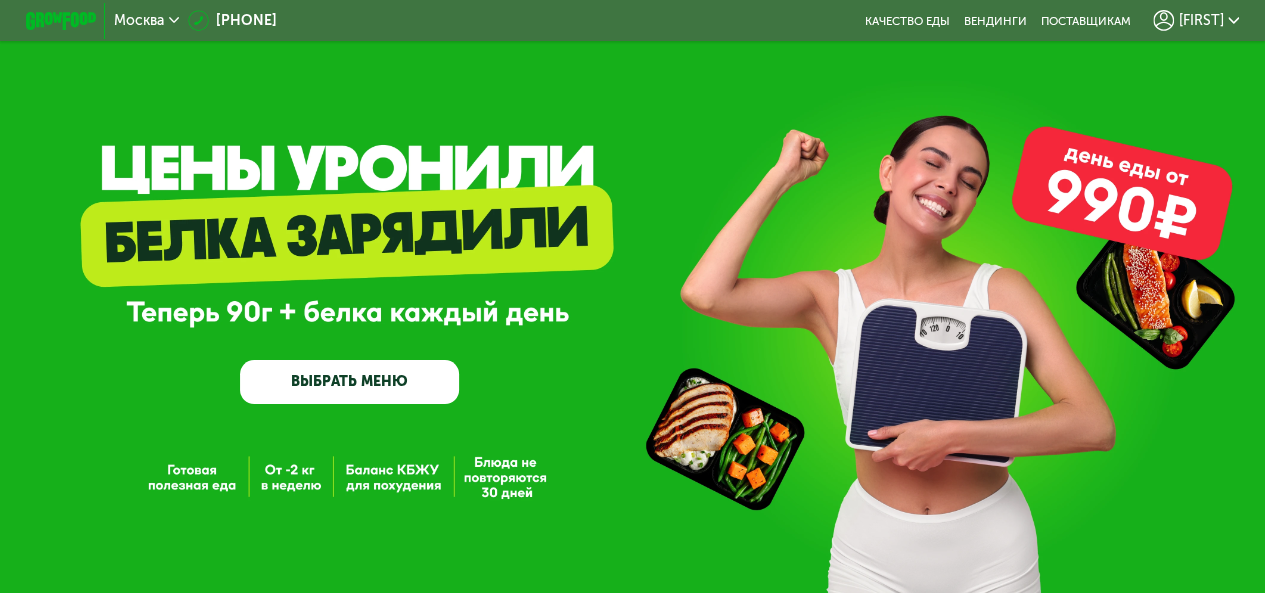 click on "ВЫБРАТЬ МЕНЮ" at bounding box center (349, 382) 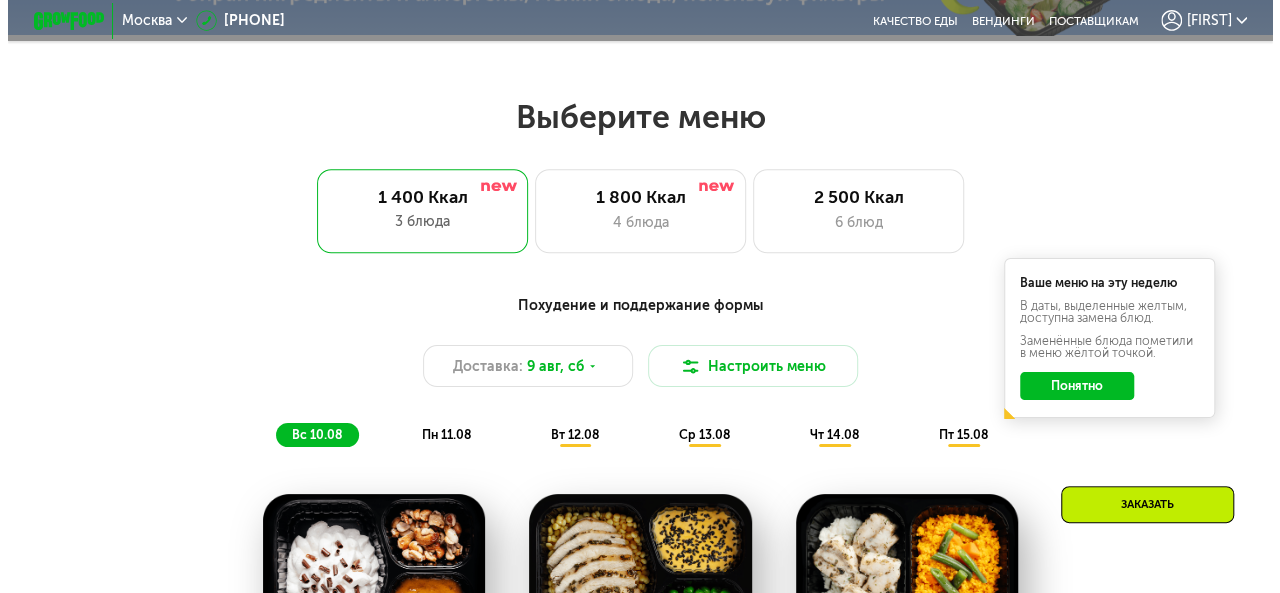 scroll, scrollTop: 774, scrollLeft: 0, axis: vertical 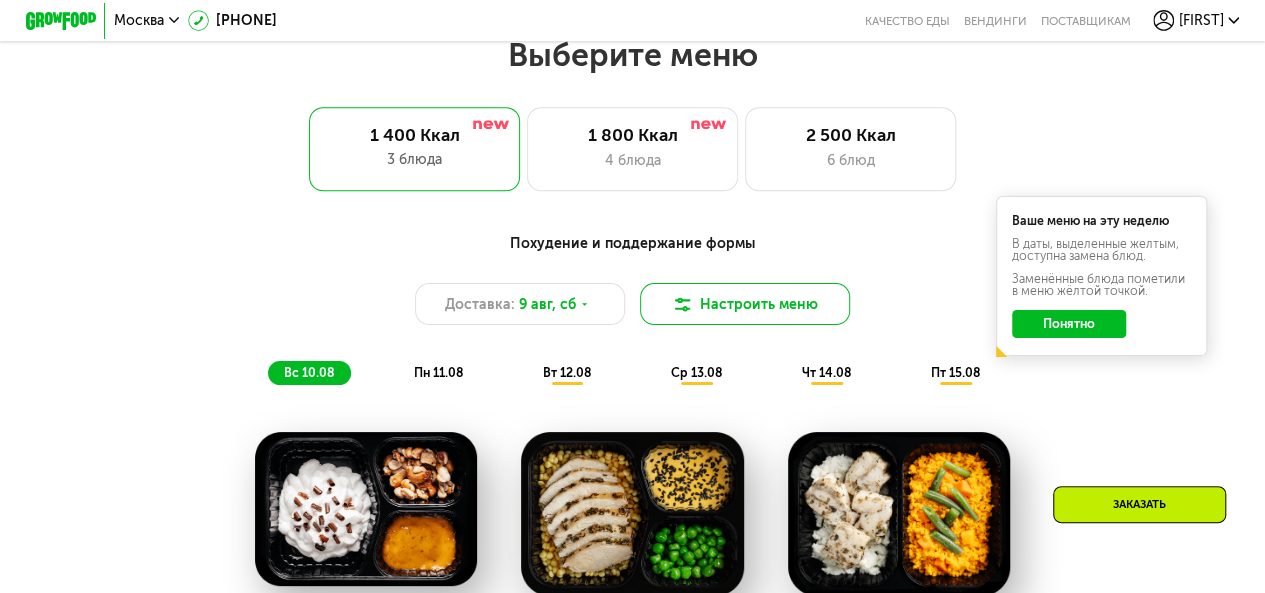 click on "Настроить меню" at bounding box center (745, 304) 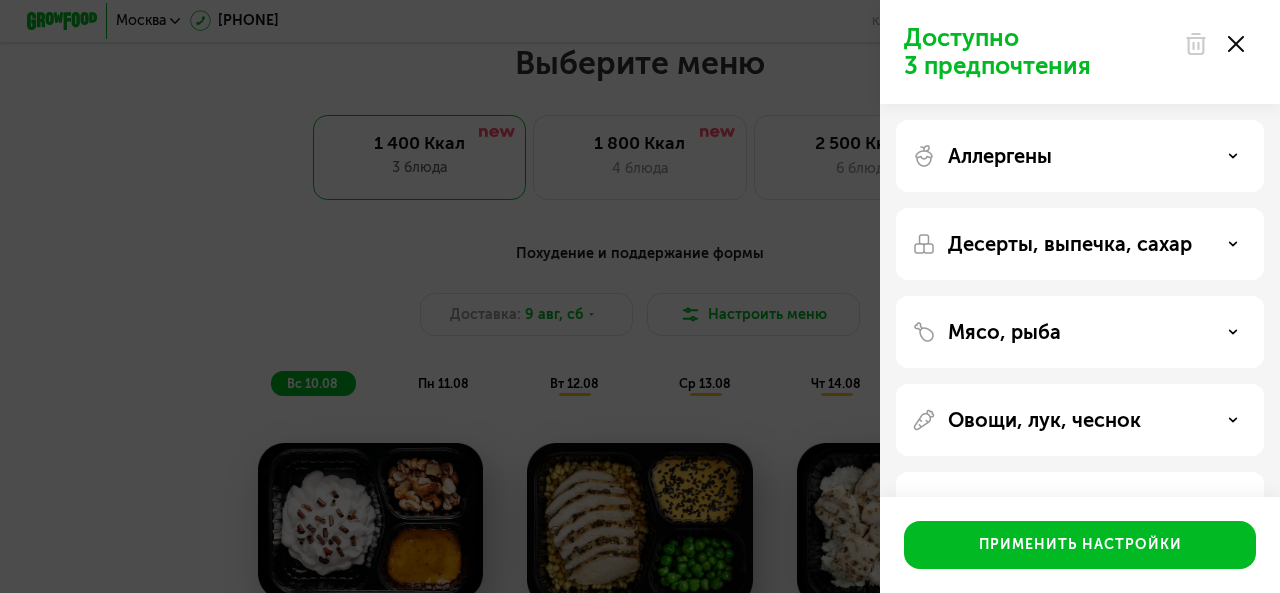 click on "Десерты, выпечка, сахар" at bounding box center (1070, 244) 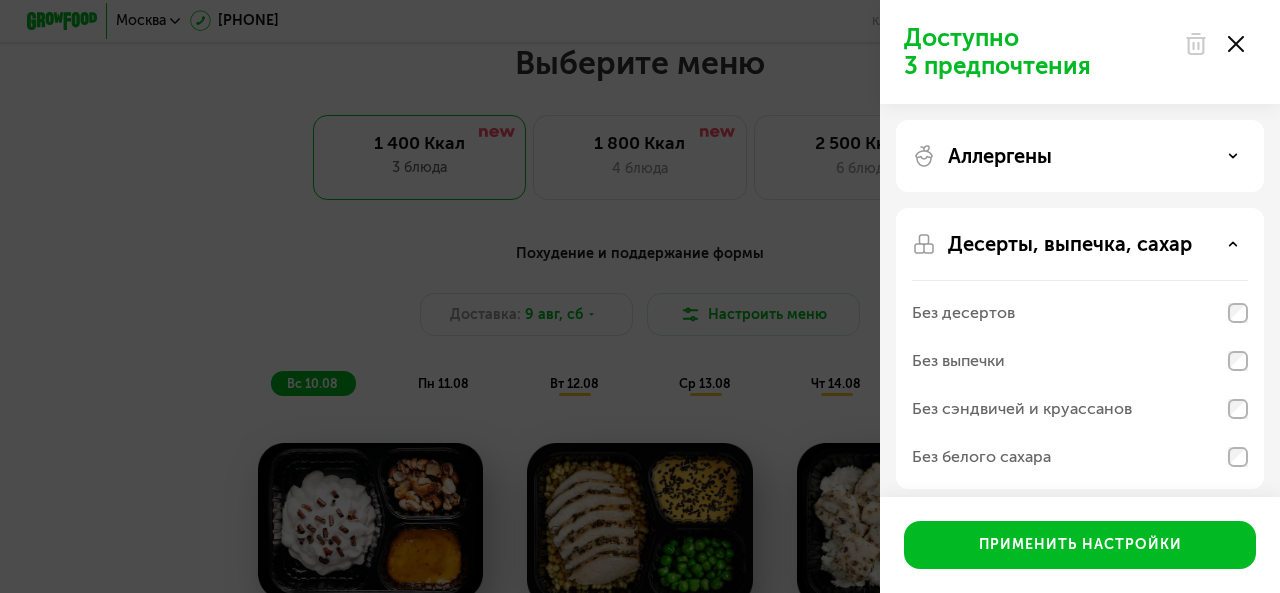 click on "Без десертов" 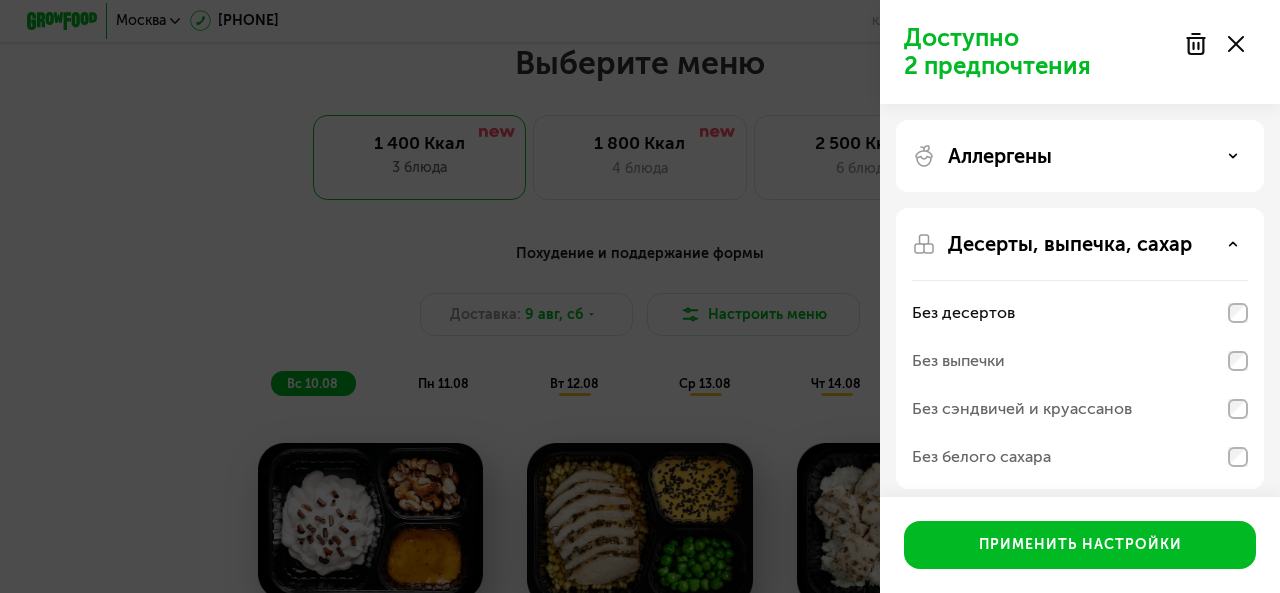 click on "Без выпечки" 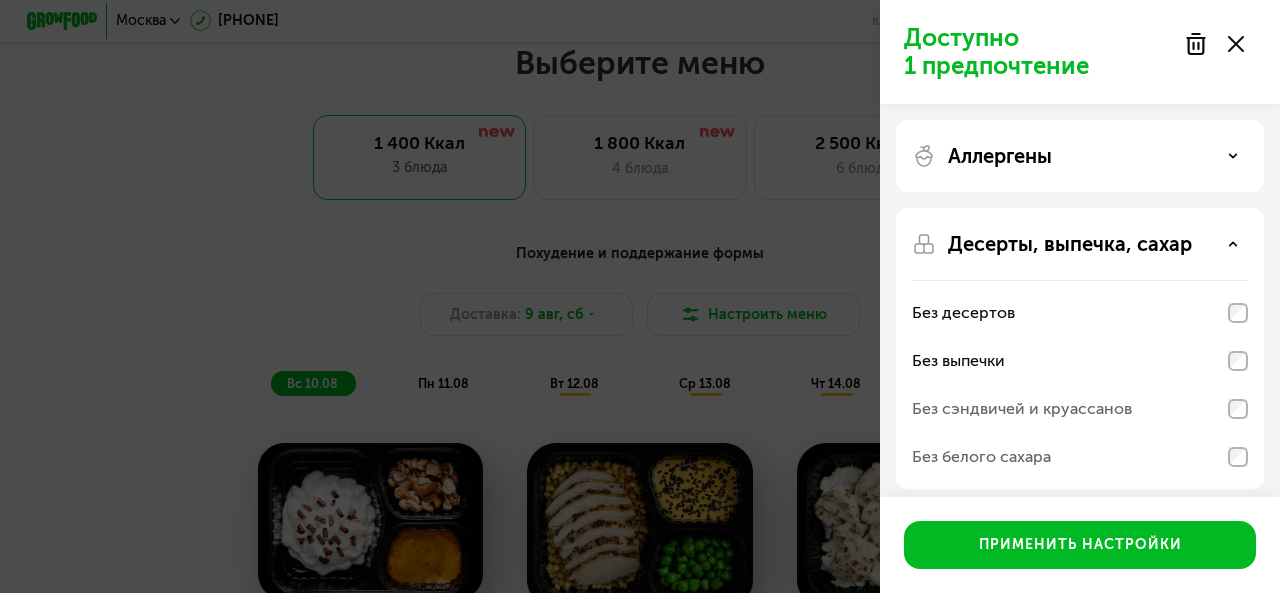 click on "Без сэндвичей и круассанов" at bounding box center (1022, 409) 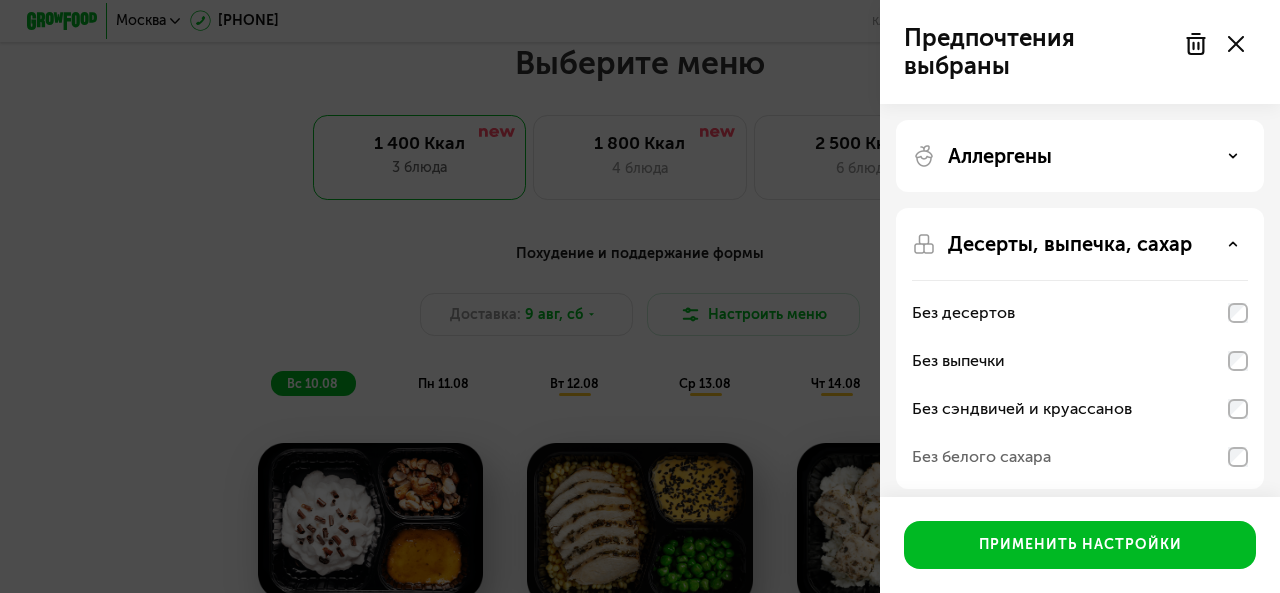 click on "Без белого сахара" 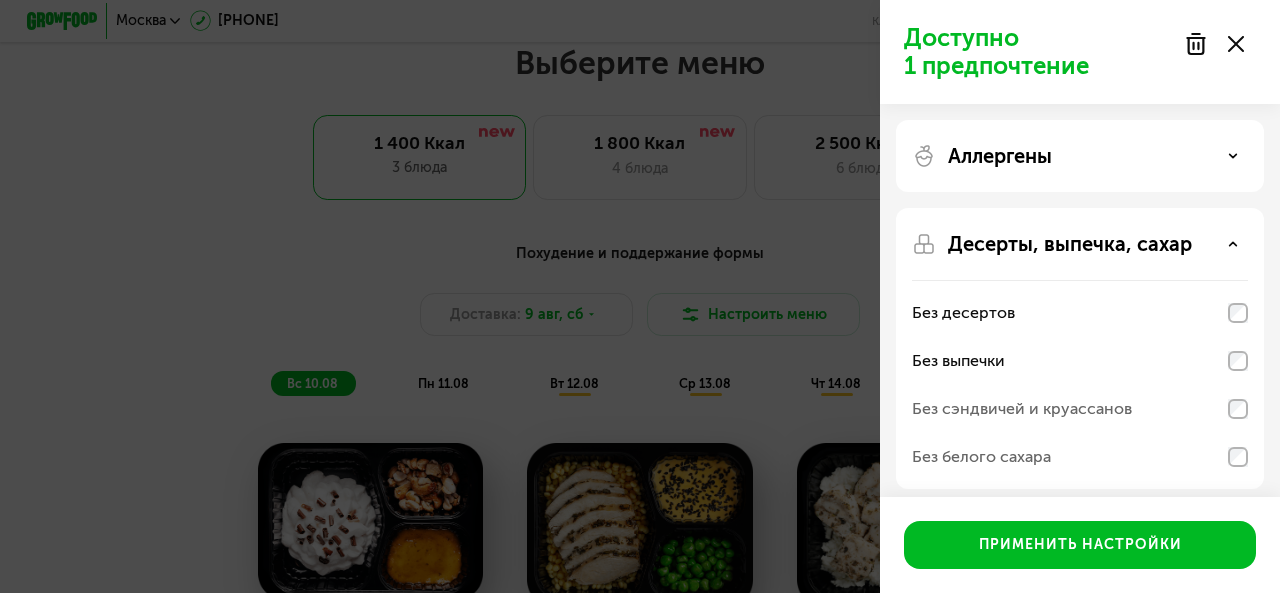 click on "Без выпечки" 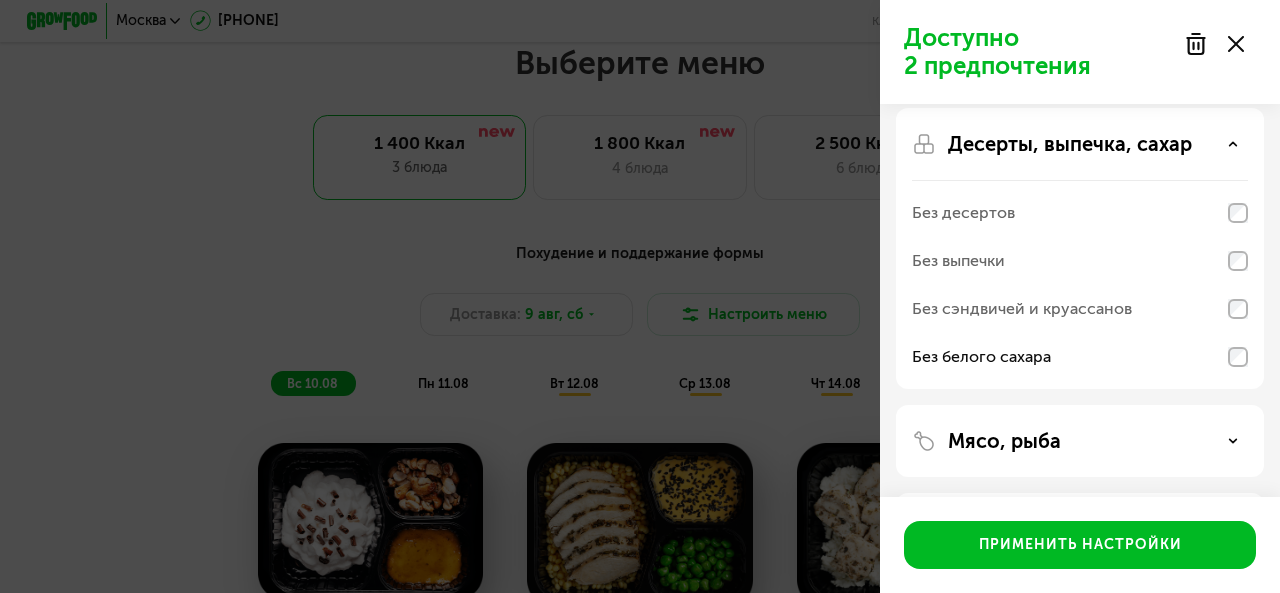 scroll, scrollTop: 275, scrollLeft: 0, axis: vertical 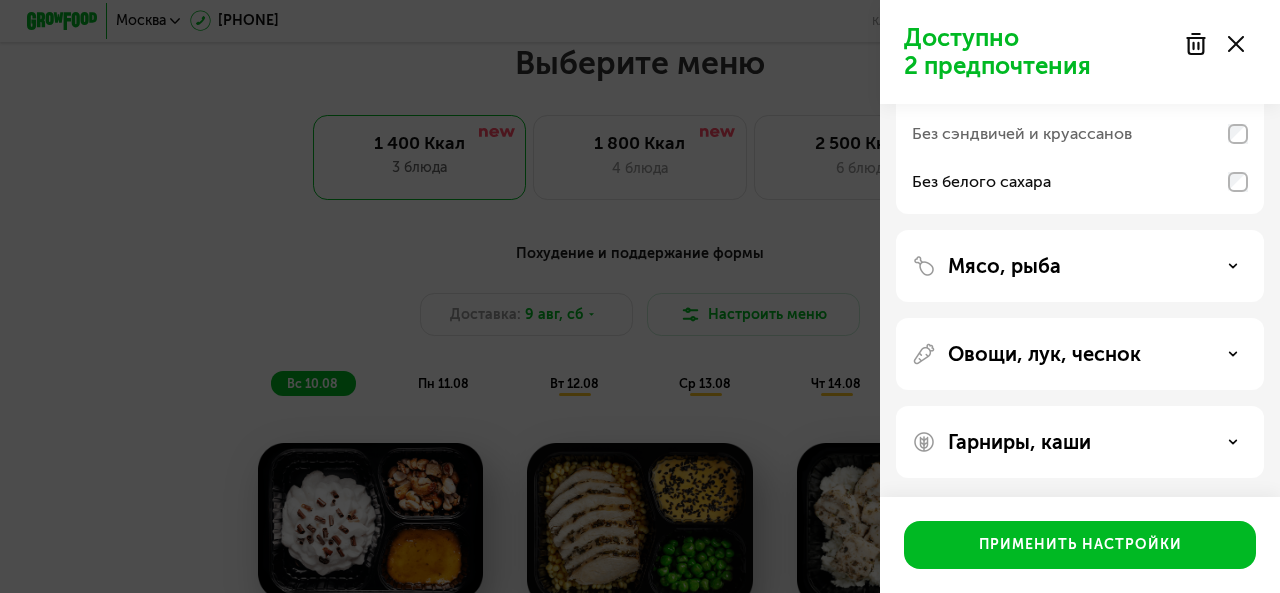 click on "Мясо, рыба" at bounding box center (1080, 266) 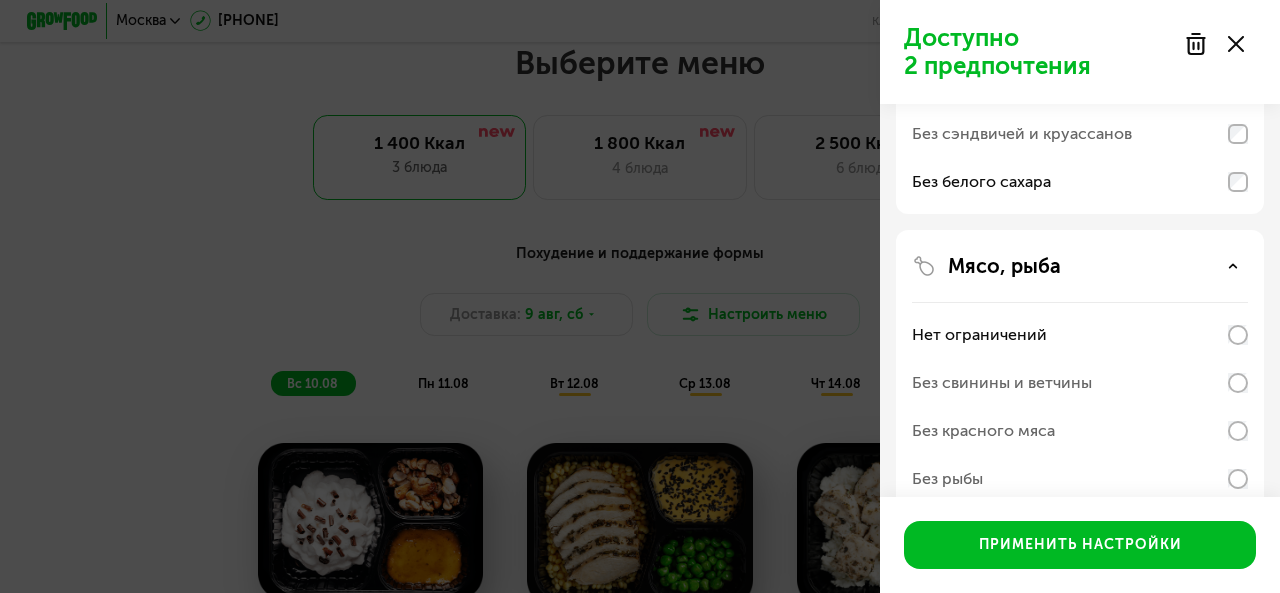 click on "Без свинины и ветчины" 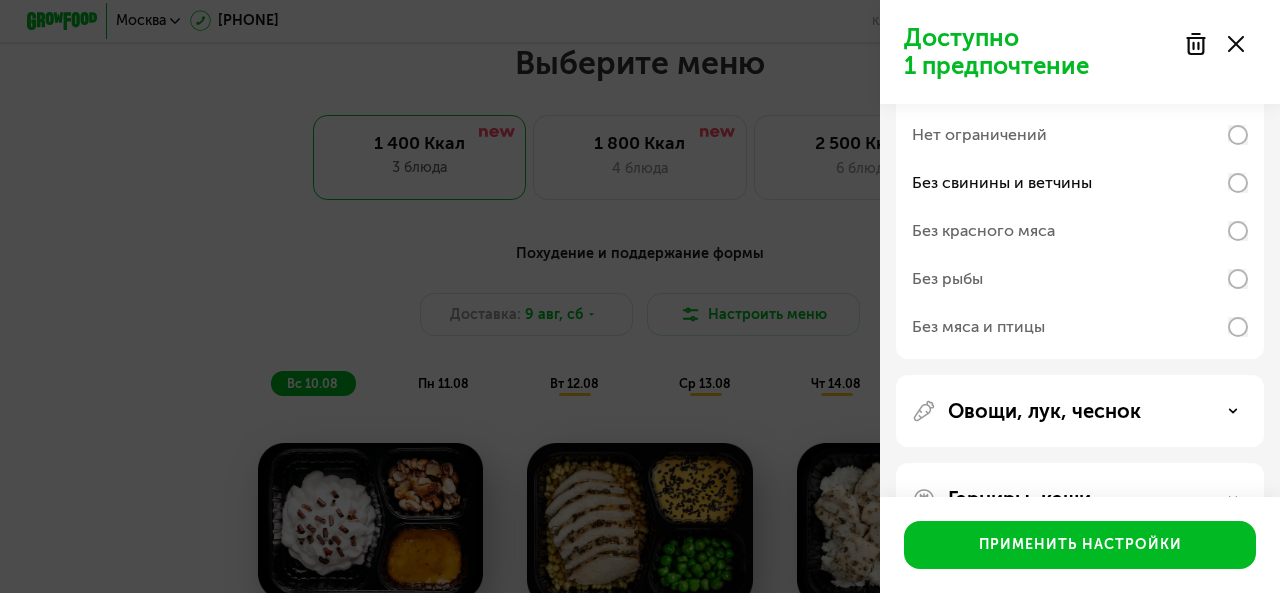 scroll, scrollTop: 532, scrollLeft: 0, axis: vertical 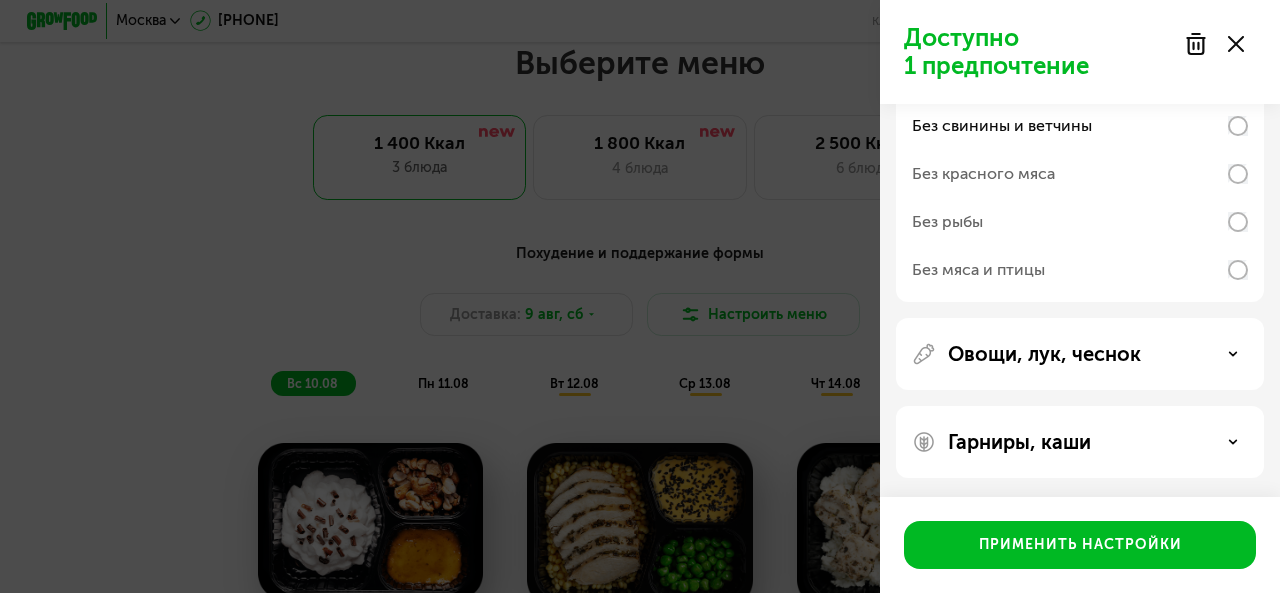 click on "Овощи, лук, чеснок" at bounding box center (1044, 354) 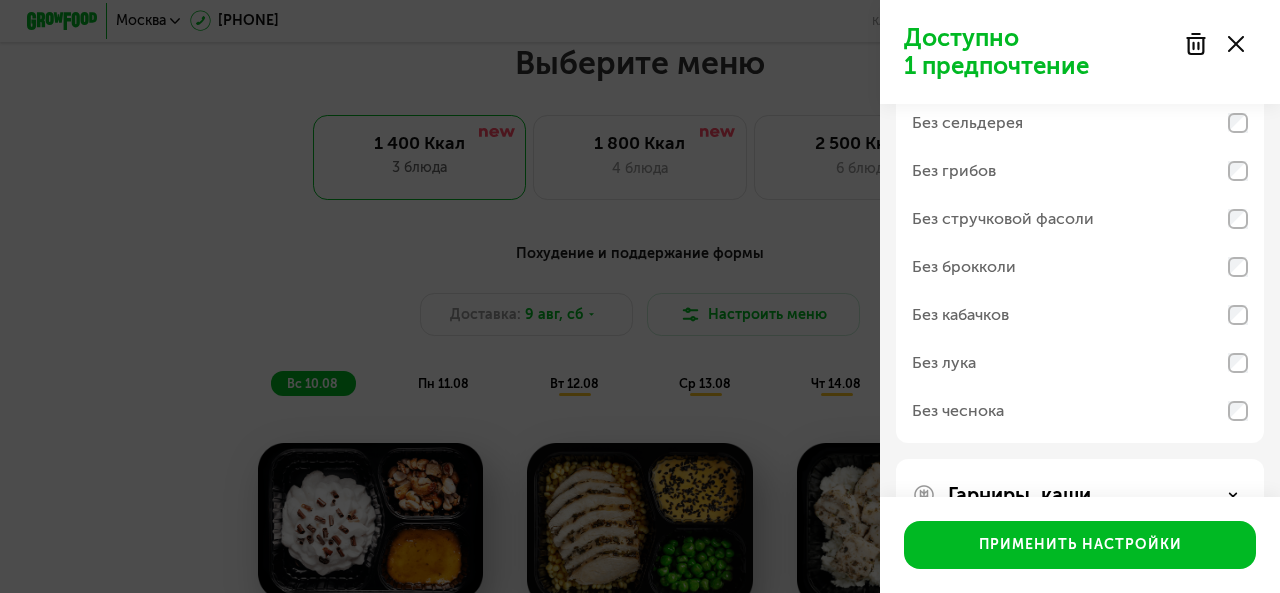 scroll, scrollTop: 884, scrollLeft: 0, axis: vertical 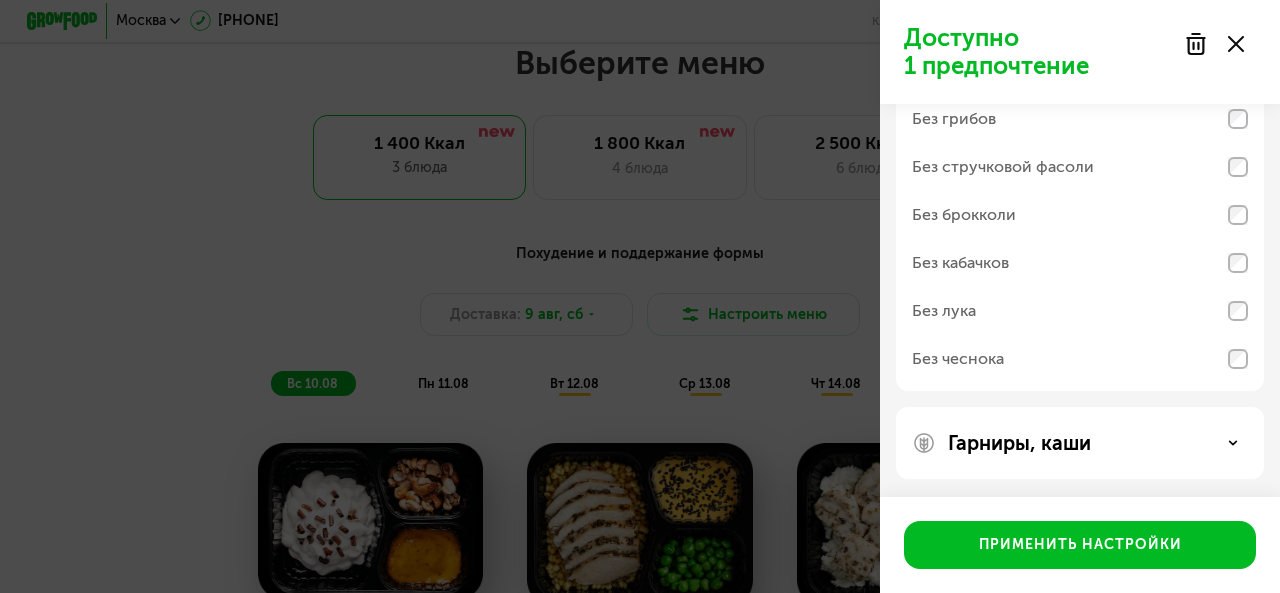 click on "Гарниры, каши" at bounding box center [1080, 443] 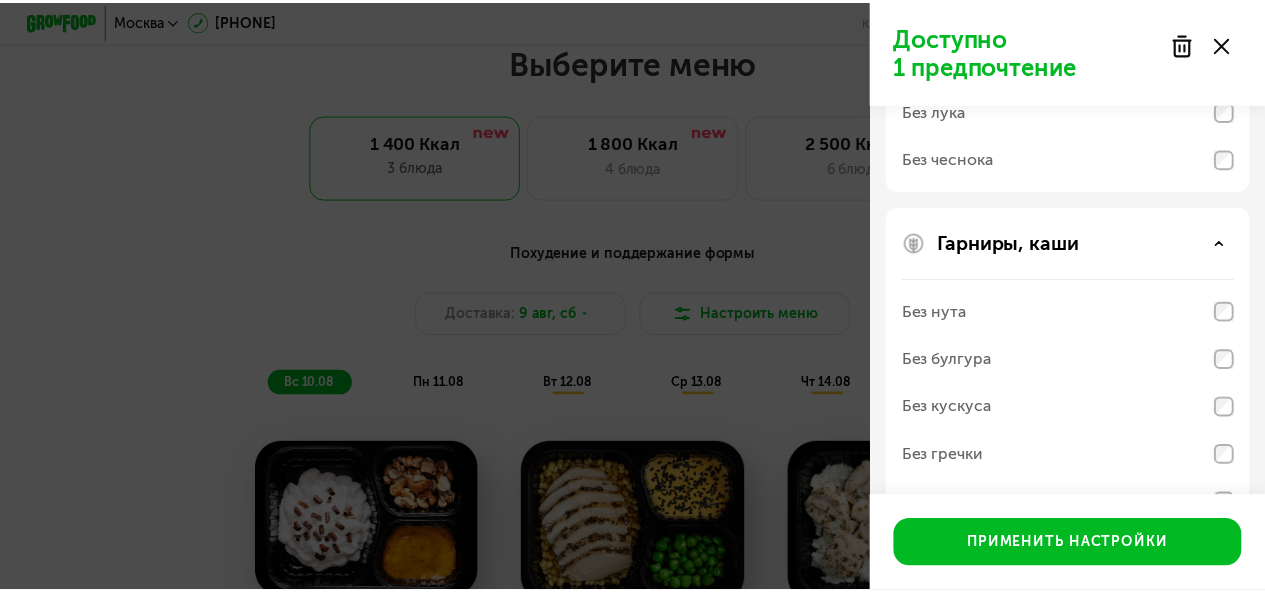 scroll, scrollTop: 1141, scrollLeft: 0, axis: vertical 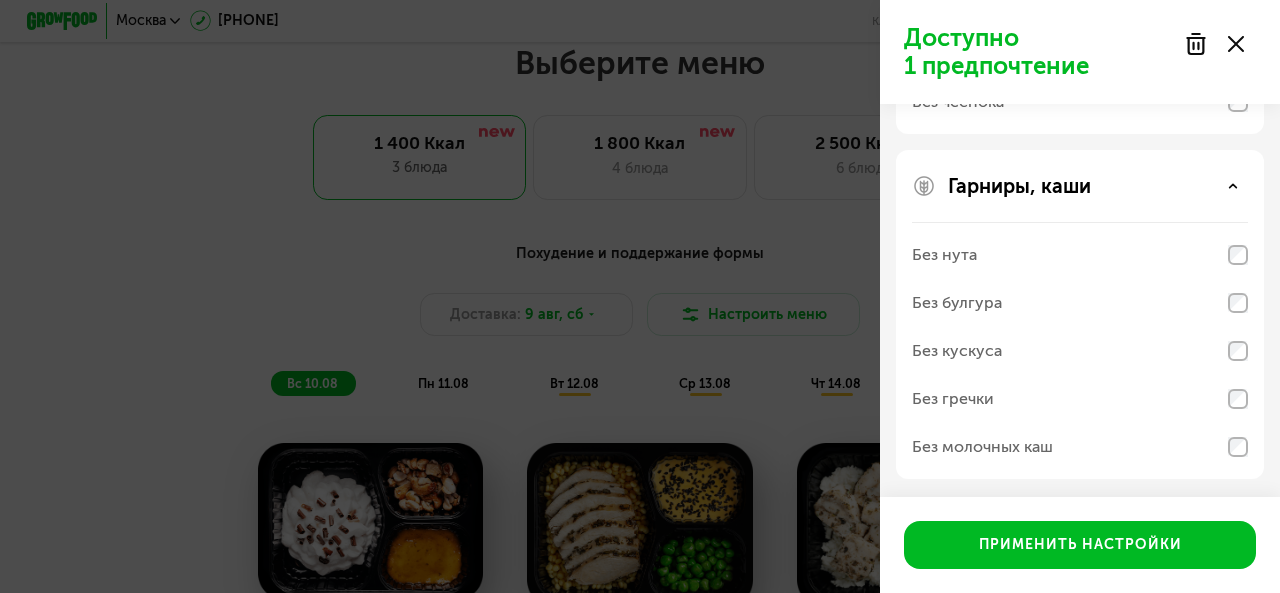 click on "Без молочных каш" 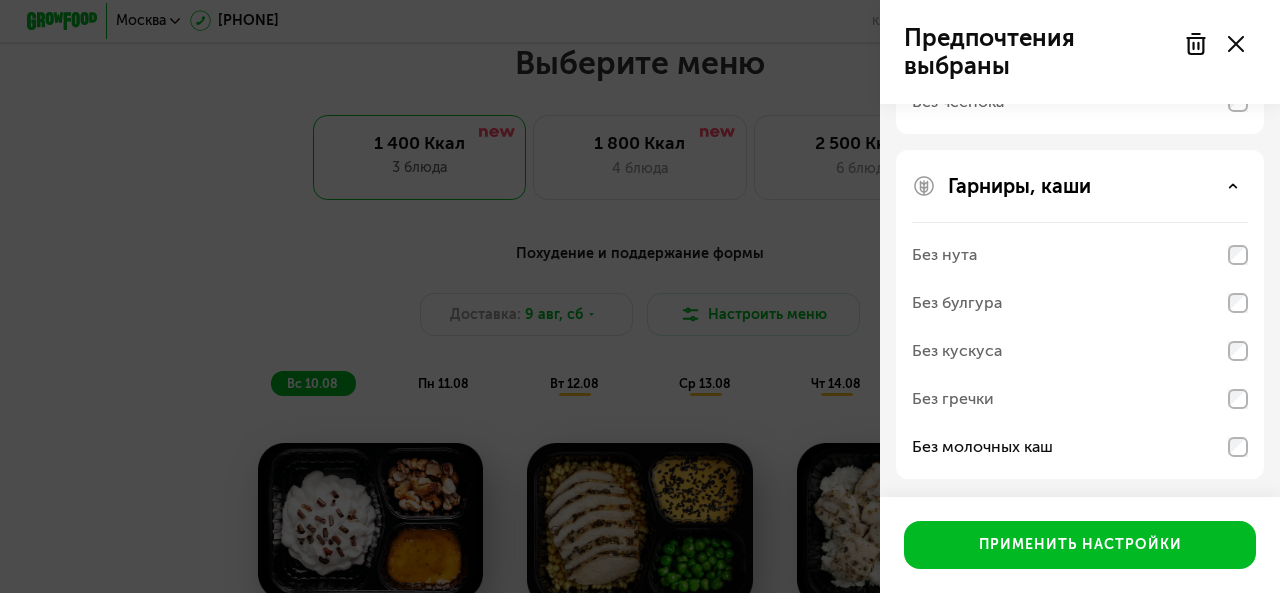 click on "Без молочных каш" 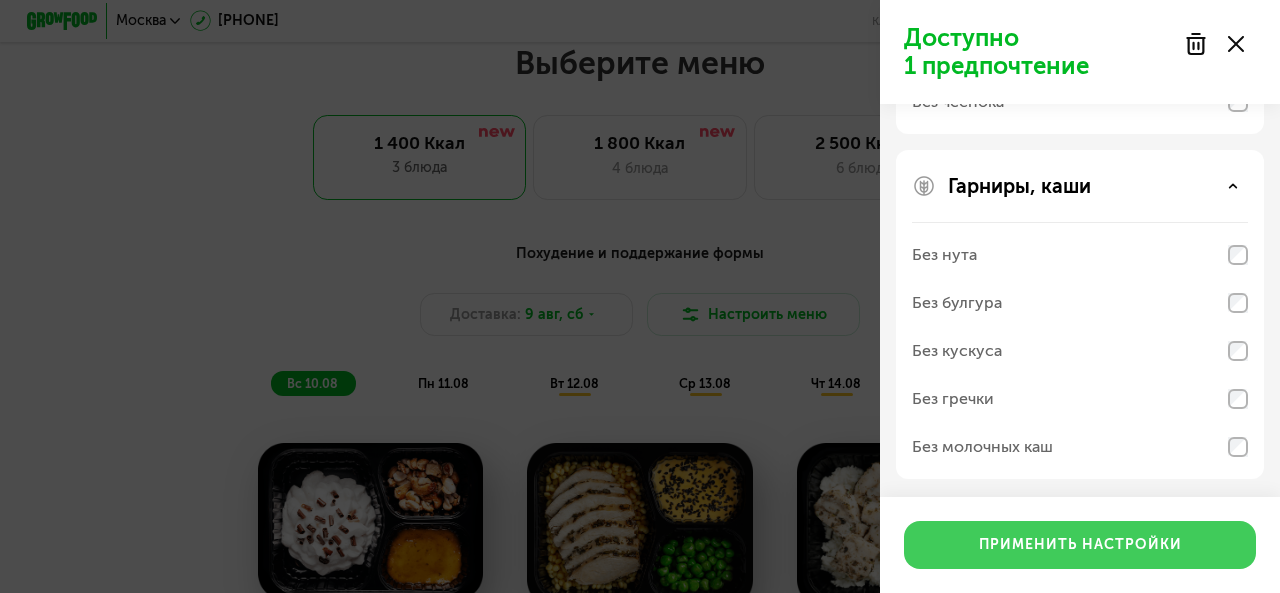 click on "Применить настройки" at bounding box center (1080, 545) 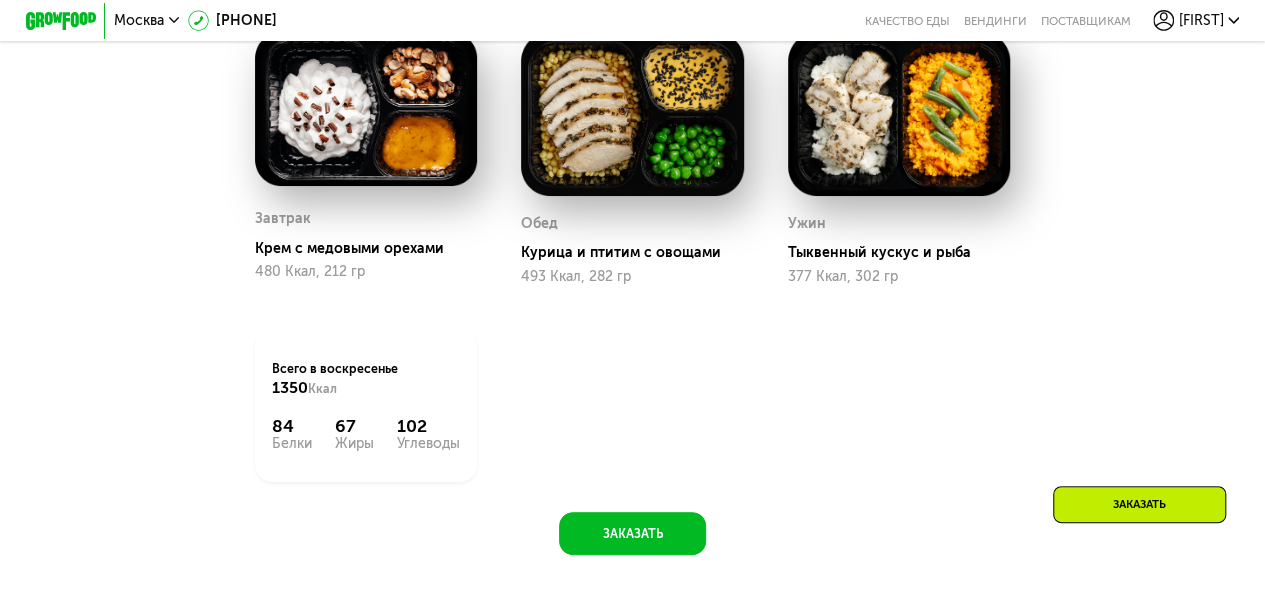 scroll, scrollTop: 674, scrollLeft: 0, axis: vertical 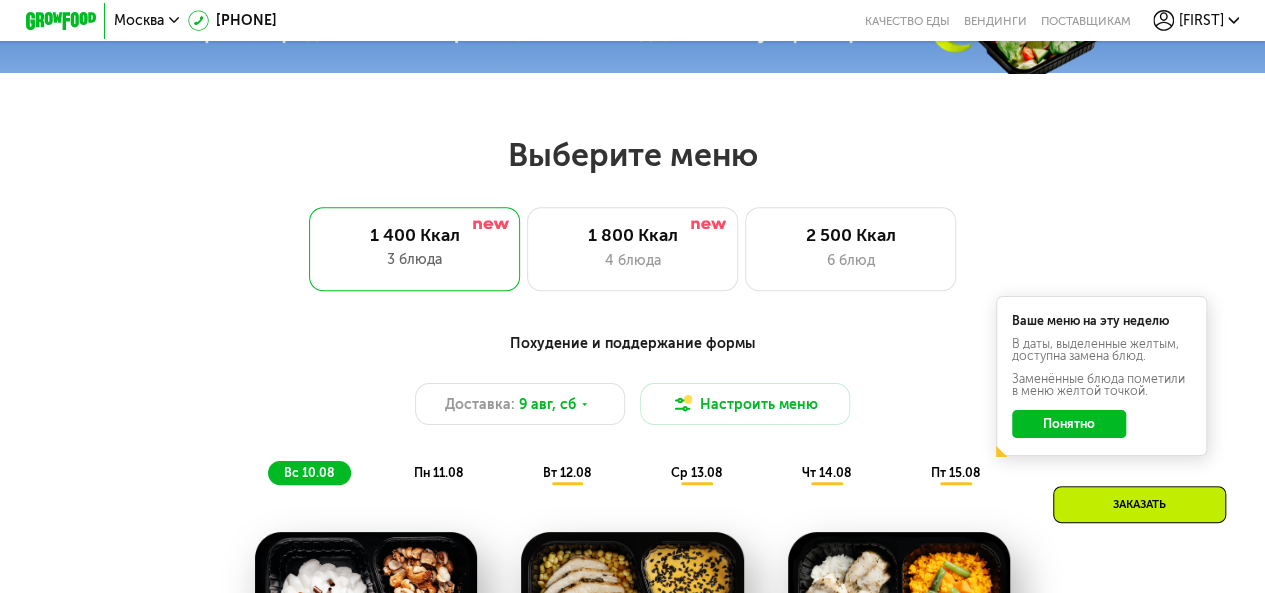 click on "пн 11.08" at bounding box center [438, 472] 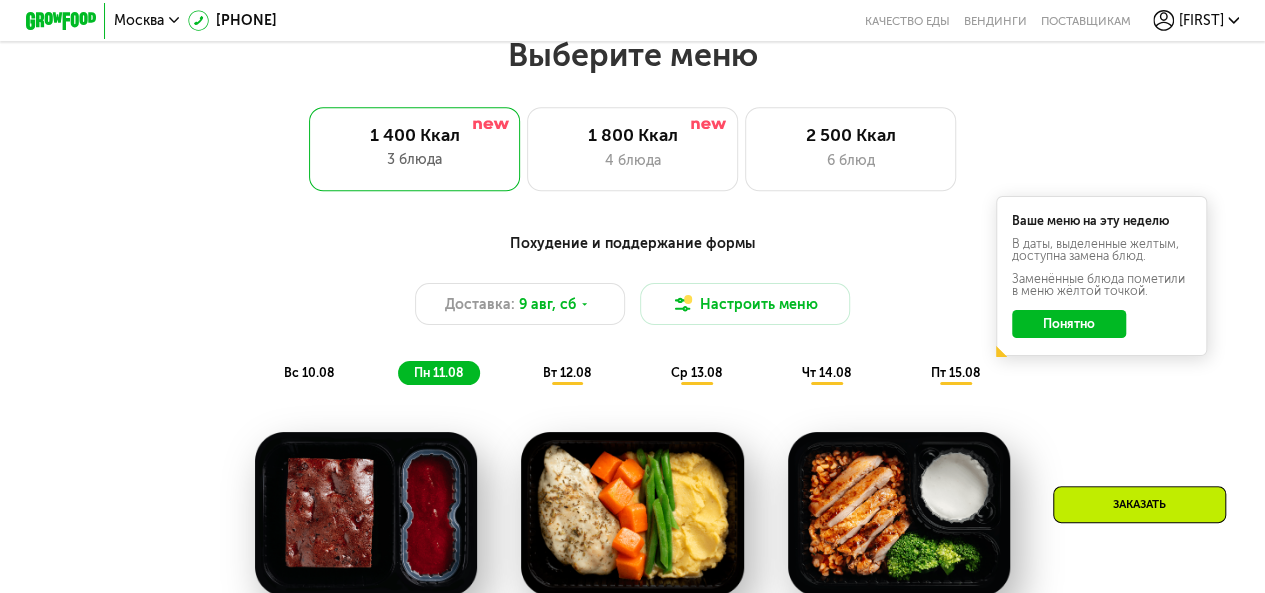 scroll, scrollTop: 874, scrollLeft: 0, axis: vertical 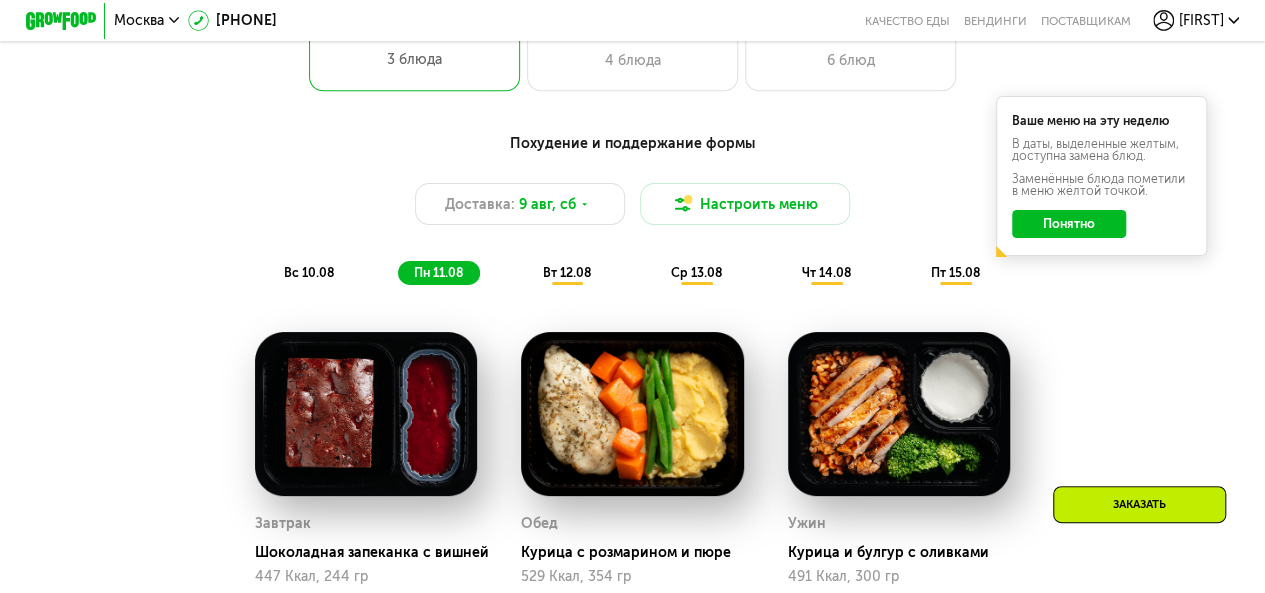 click on "вт 12.08" 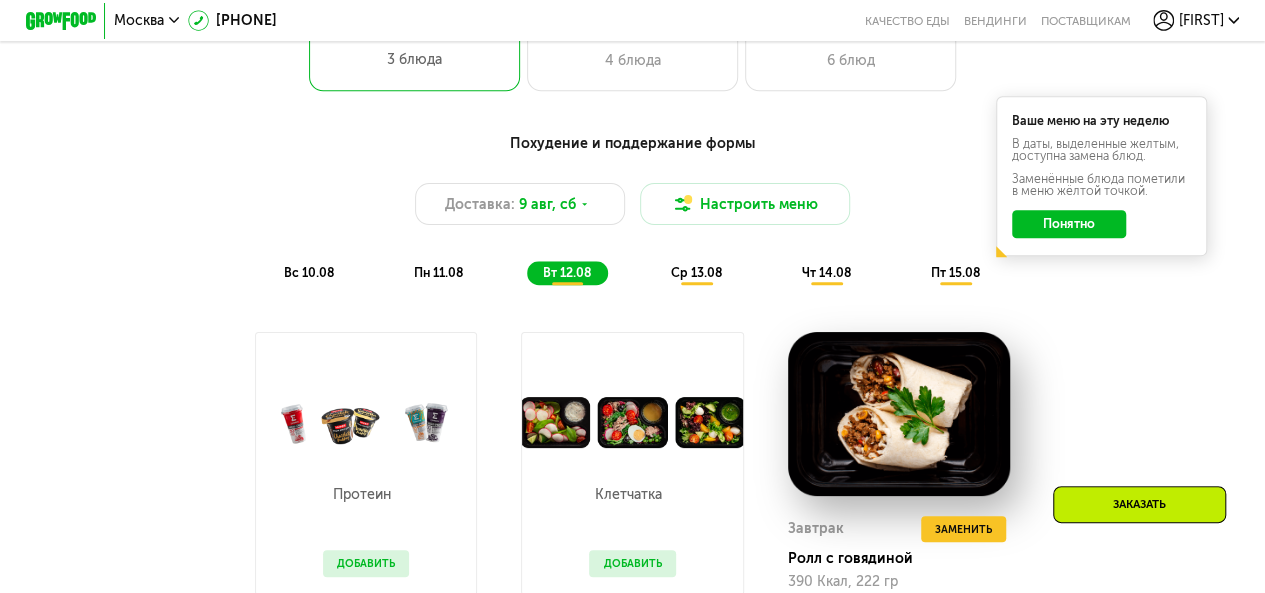 scroll, scrollTop: 974, scrollLeft: 0, axis: vertical 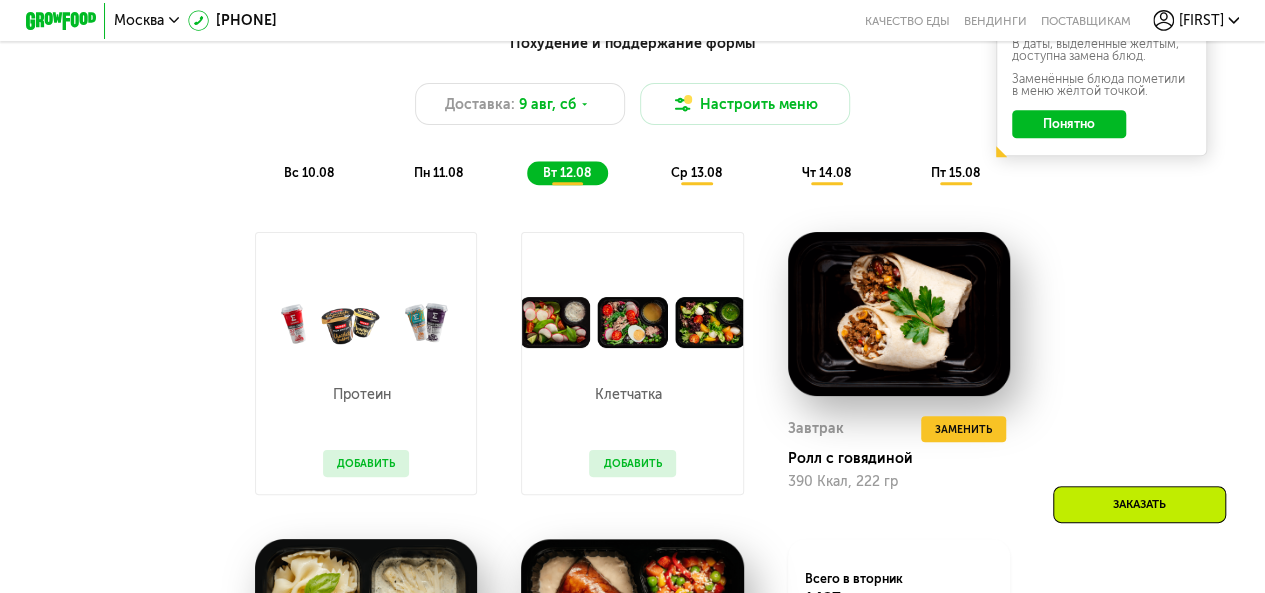 click on "Клетчатка  Добавить" at bounding box center (632, 421) 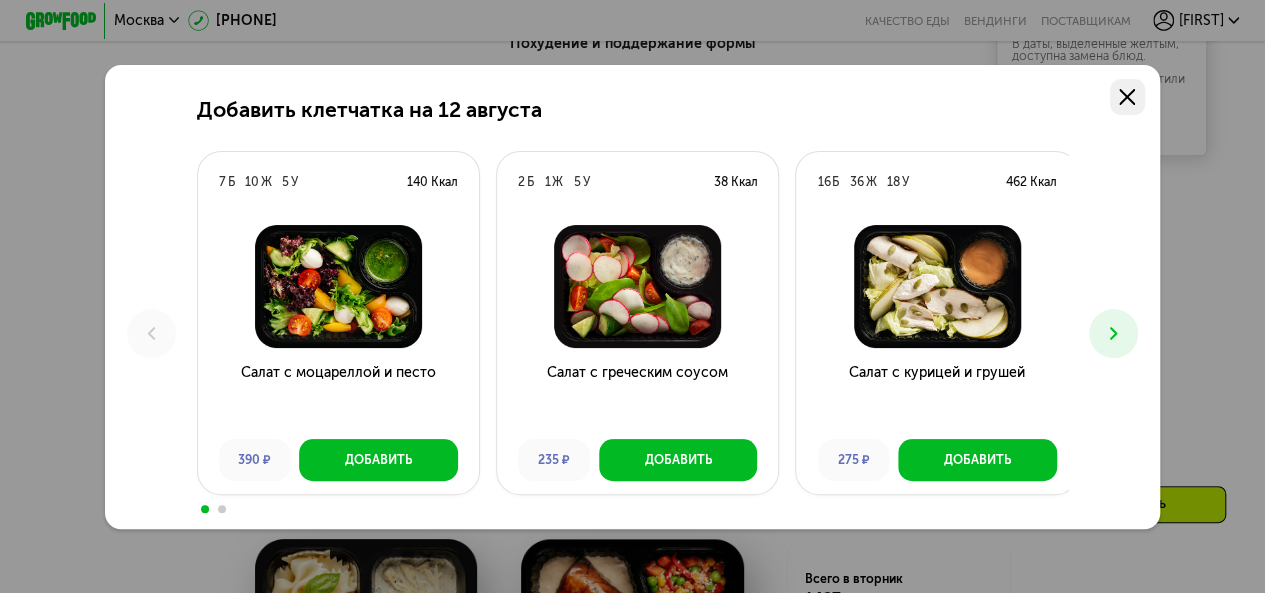 click 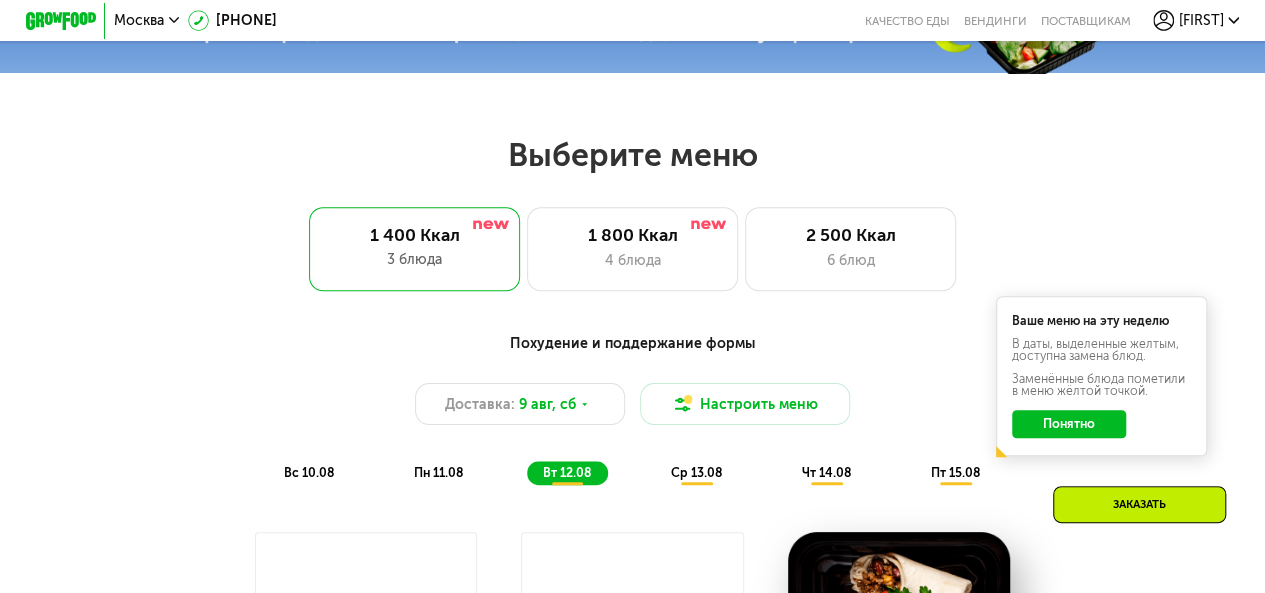 scroll, scrollTop: 774, scrollLeft: 0, axis: vertical 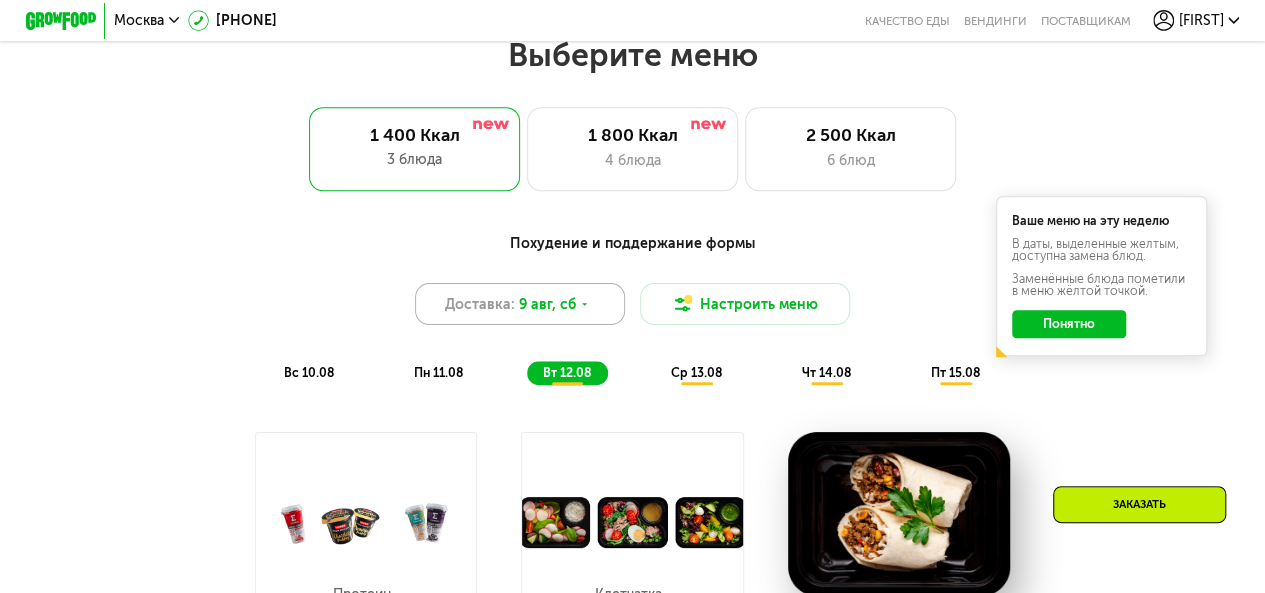 click on "9 авг, сб" at bounding box center (547, 304) 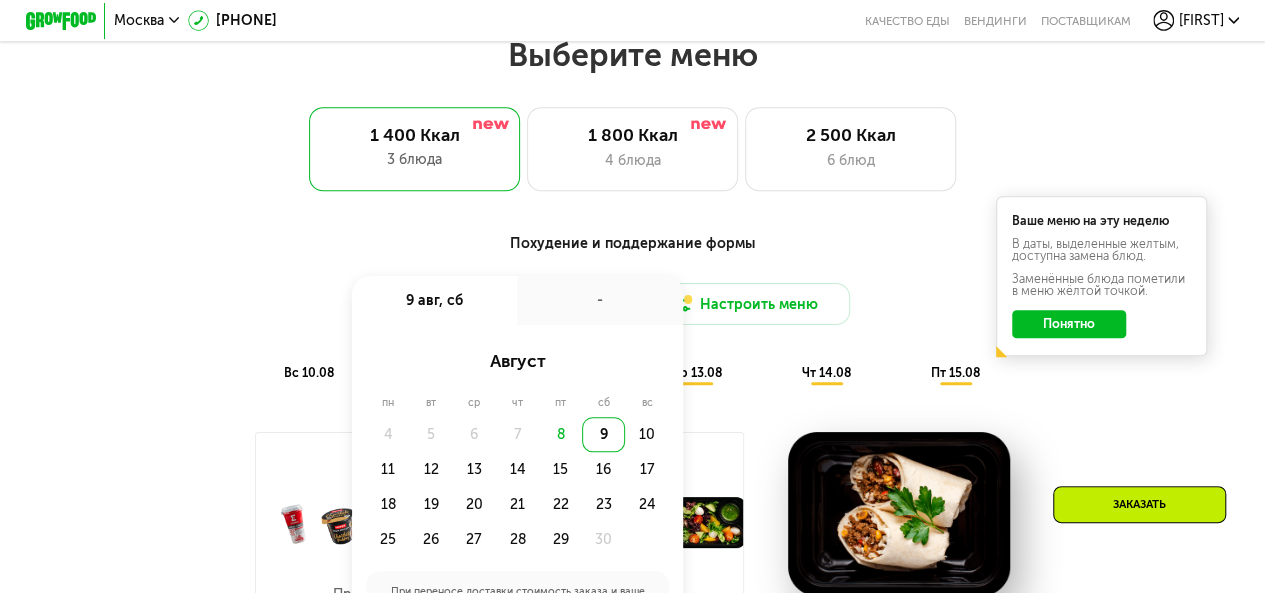 scroll, scrollTop: 874, scrollLeft: 0, axis: vertical 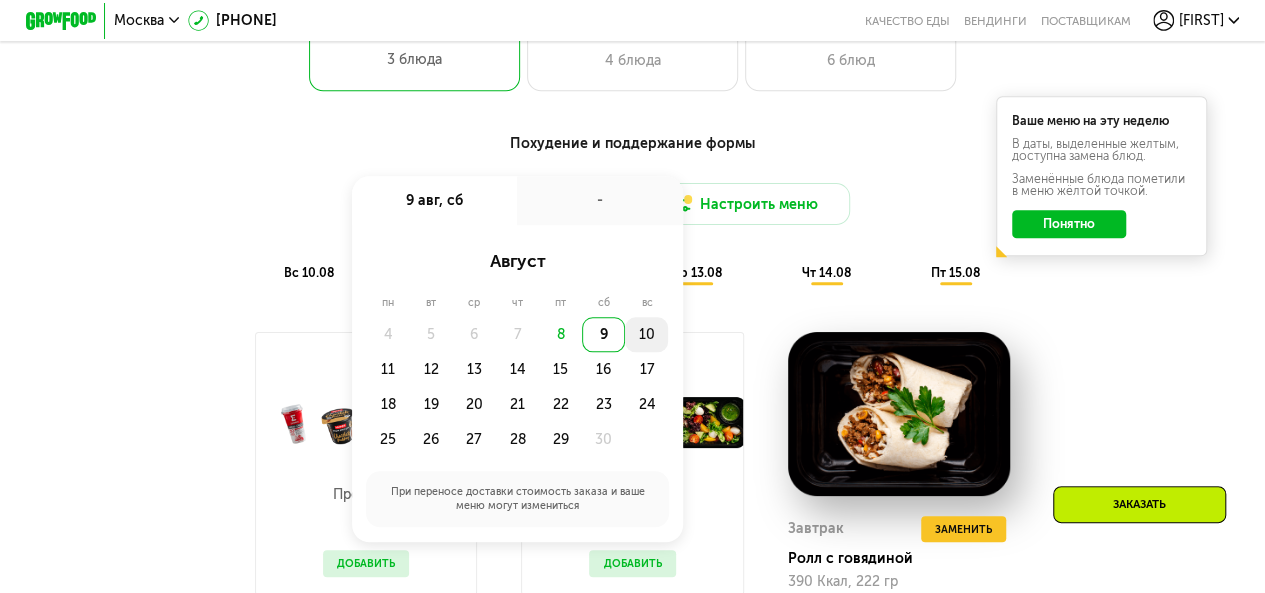click on "10" 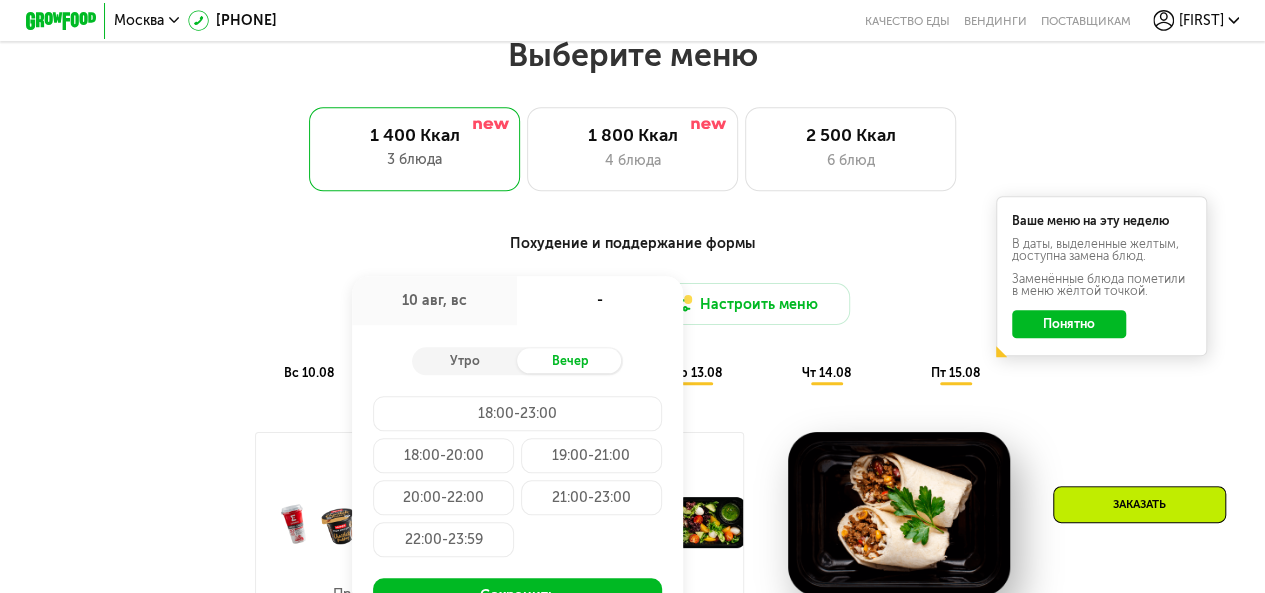 scroll, scrollTop: 874, scrollLeft: 0, axis: vertical 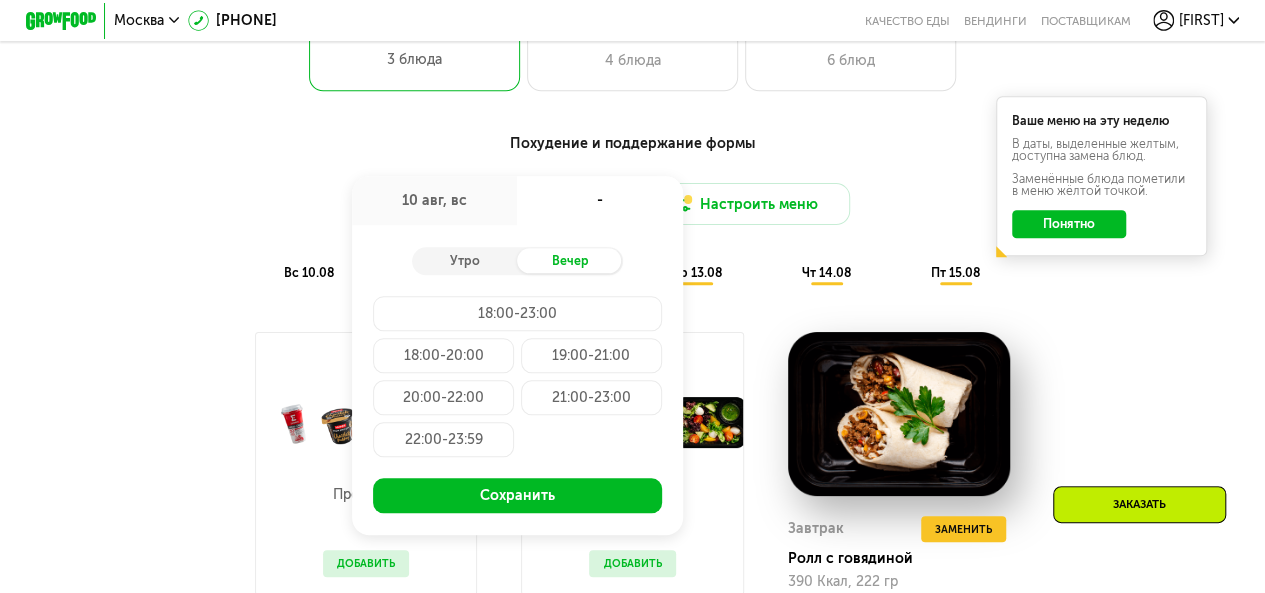 click on "18:00-23:00" 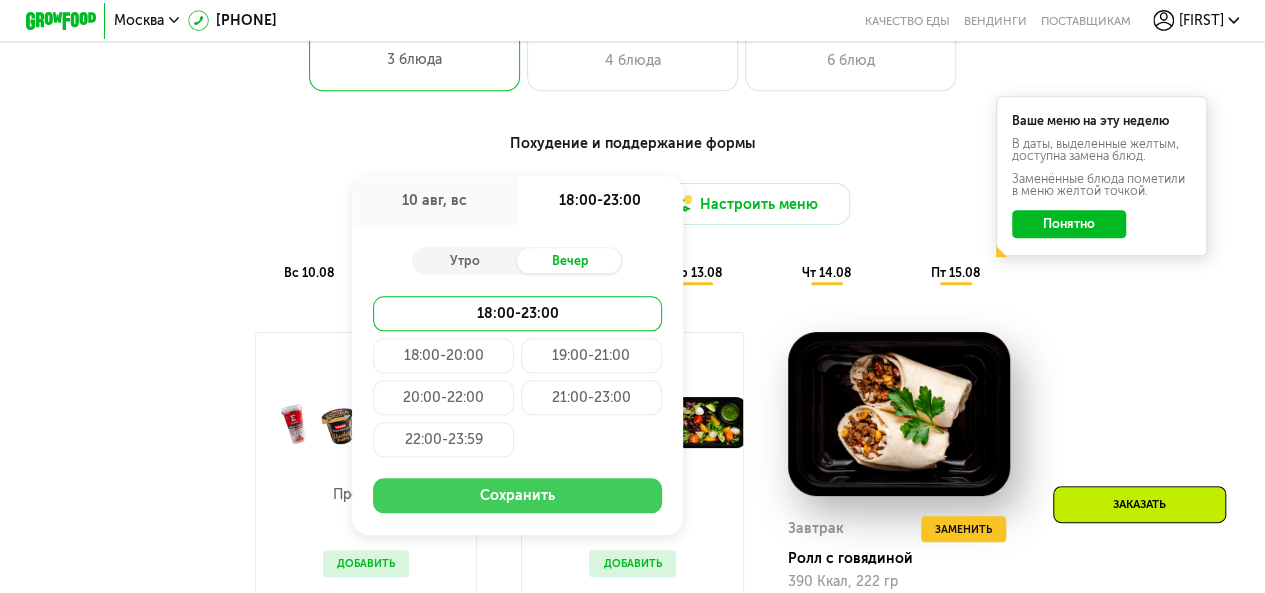 click on "Сохранить" at bounding box center [517, 495] 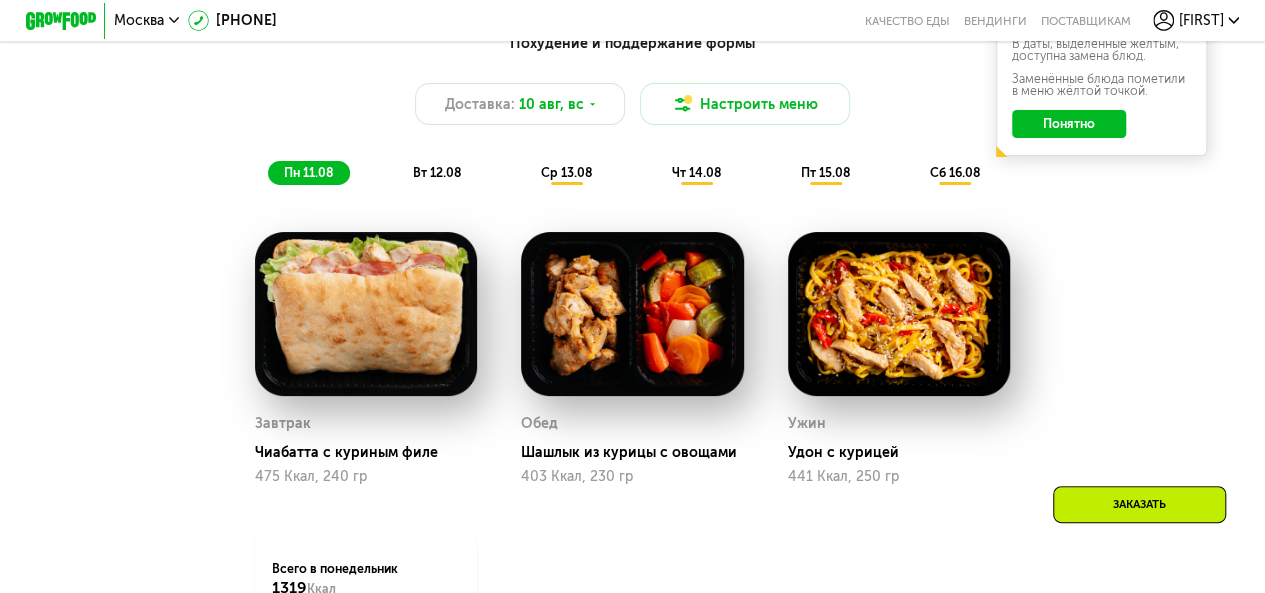 scroll, scrollTop: 1074, scrollLeft: 0, axis: vertical 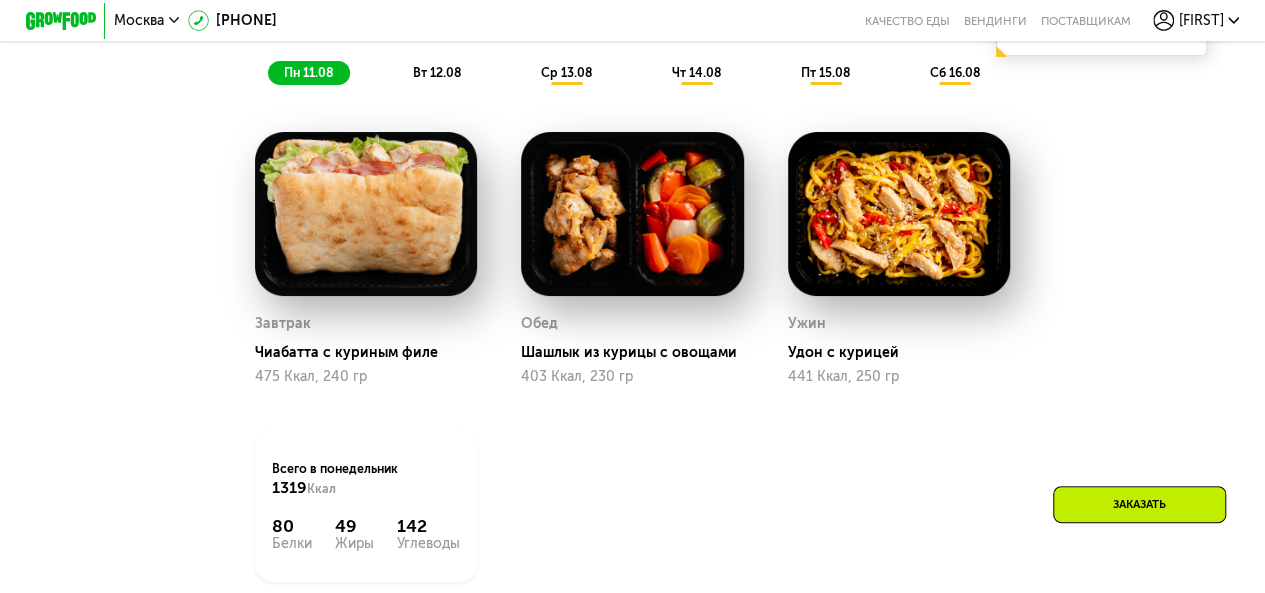 click at bounding box center (366, 214) 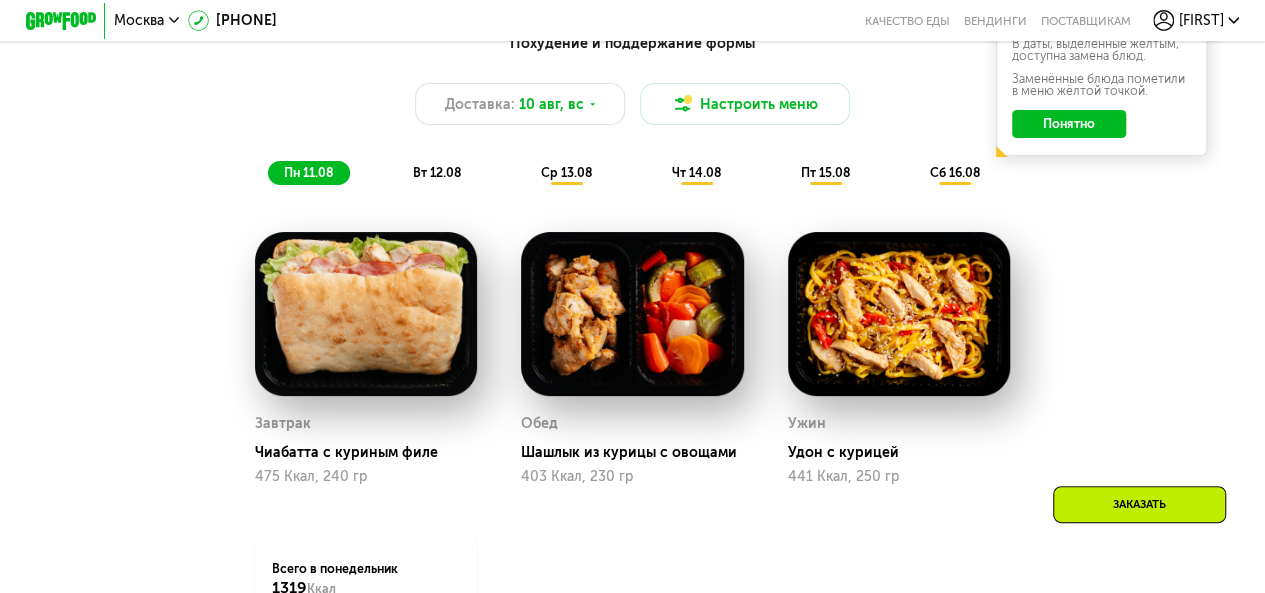 click at bounding box center [632, 314] 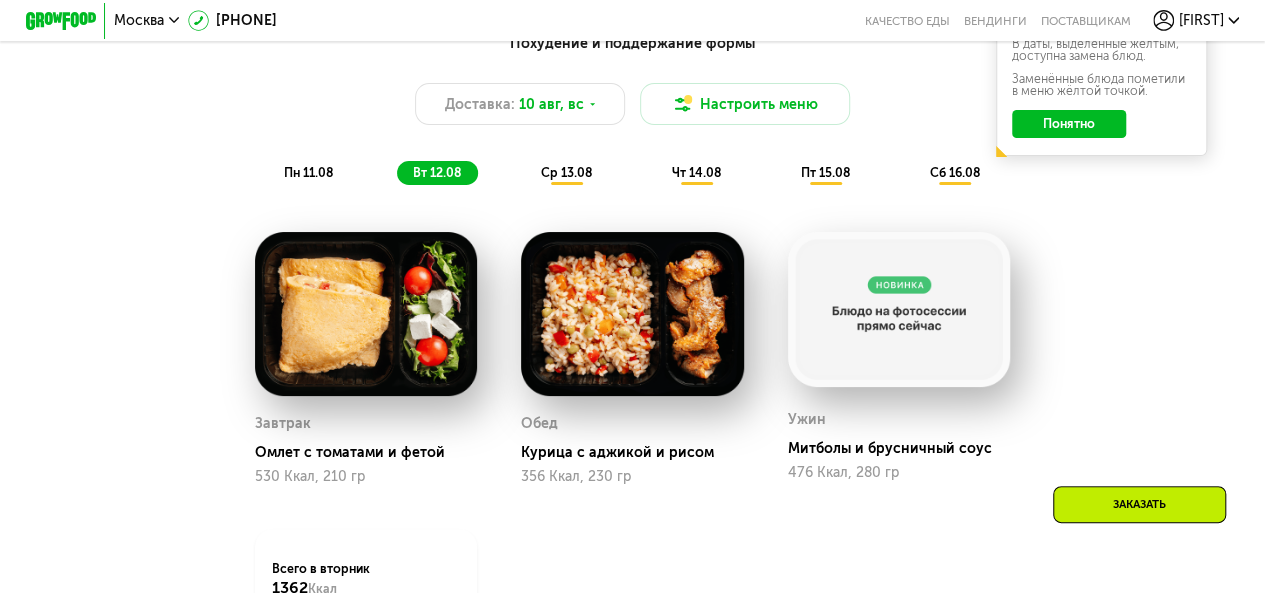 click on "Похудение и поддержание формы Доставка: 10 авг, вс Настроить меню  пн 11.08 вт 12.08 ср 13.08 чт 14.08 пт 15.08 сб 16.08 Ваше меню на эту неделю В даты, выделенные желтым, доступна замена блюд. Заменённые блюда пометили в меню жёлтой точкой.  Понятно" at bounding box center (632, 109) 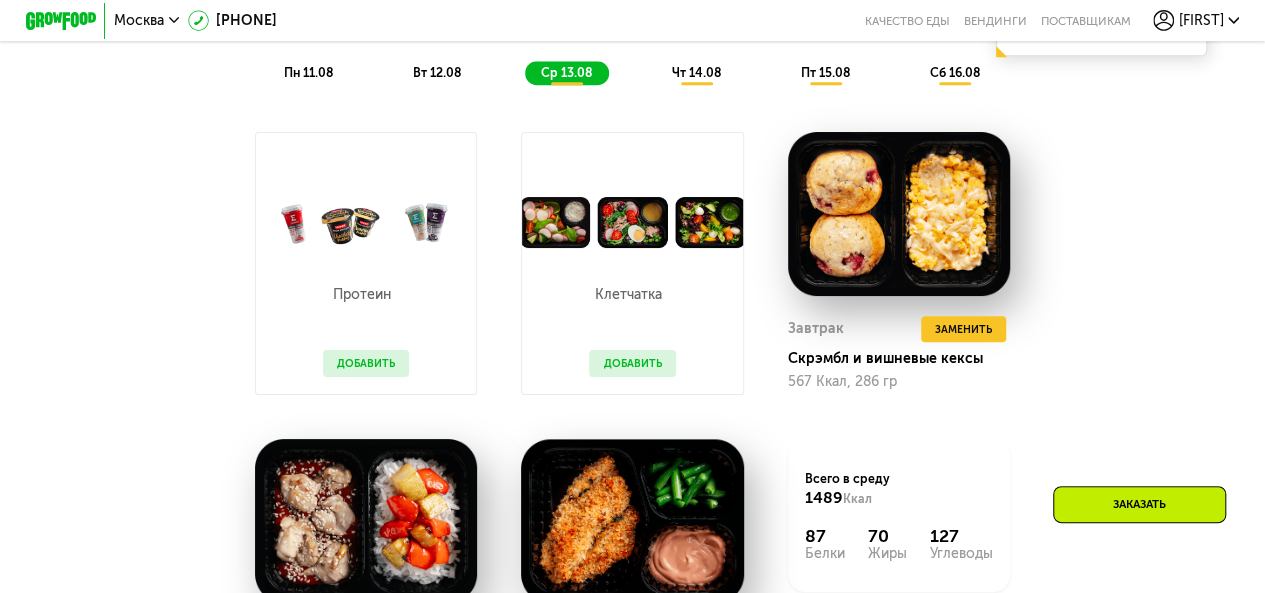 scroll, scrollTop: 874, scrollLeft: 0, axis: vertical 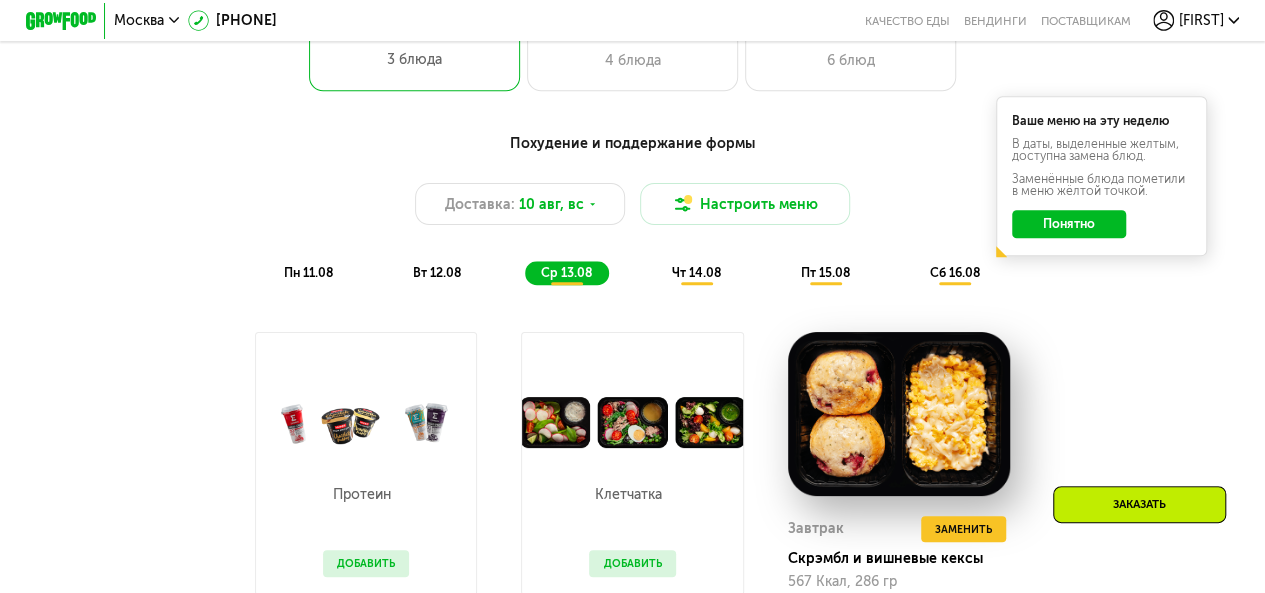 click on "Заказать" at bounding box center (1139, 504) 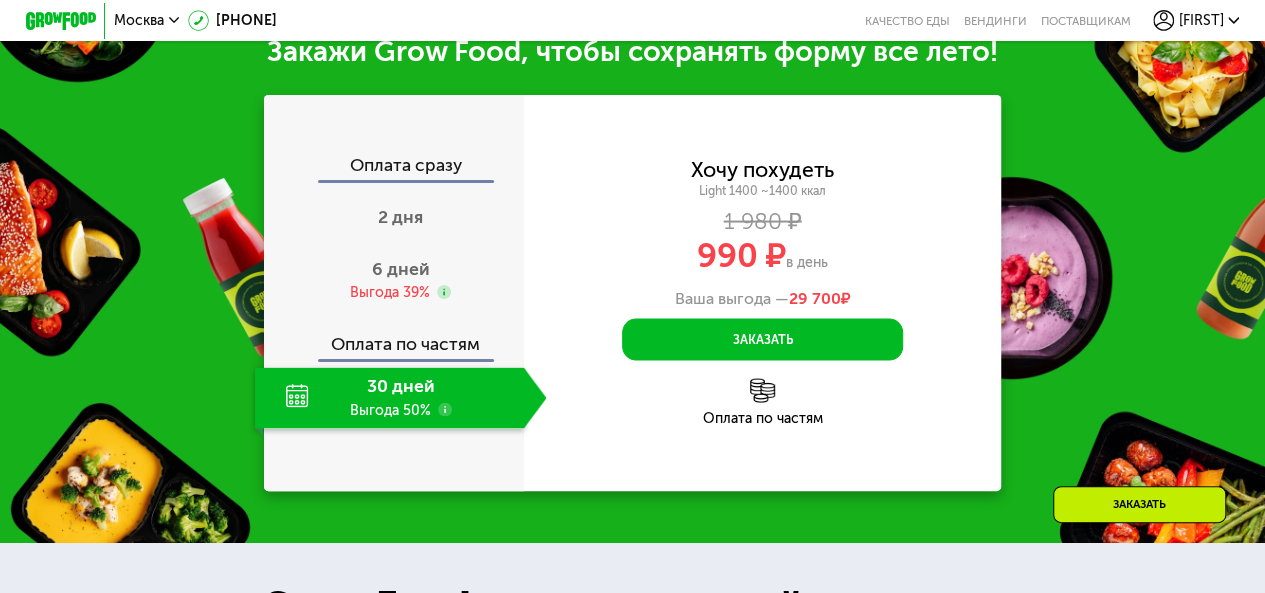 click on "Оплата по частям" 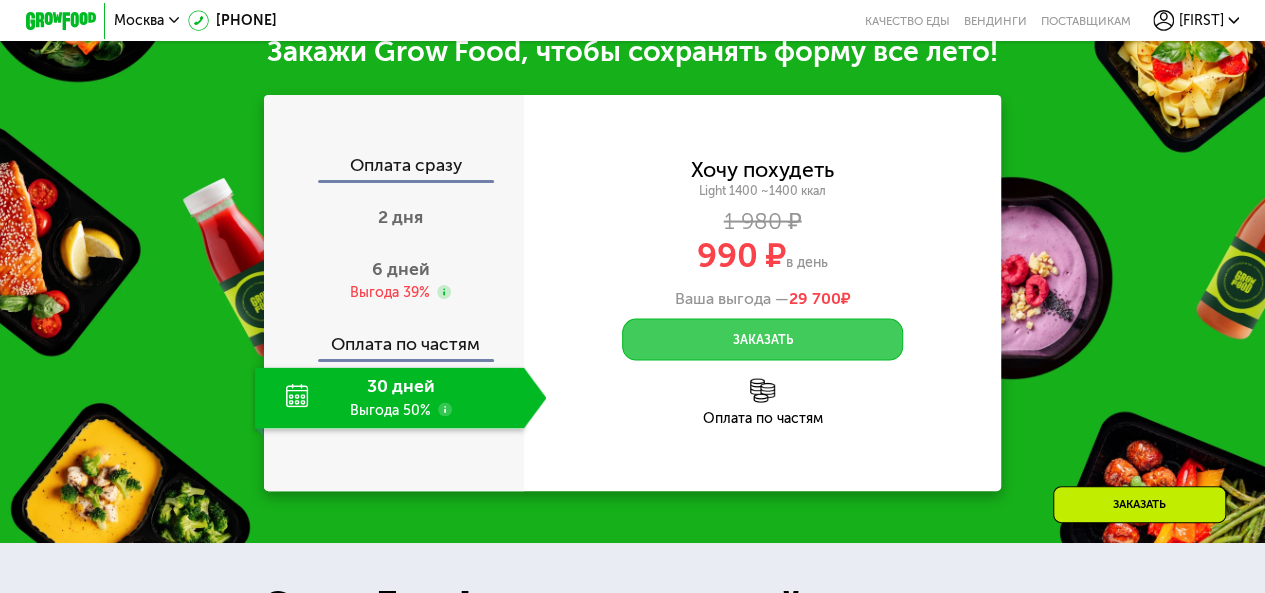 click on "Заказать" at bounding box center (762, 340) 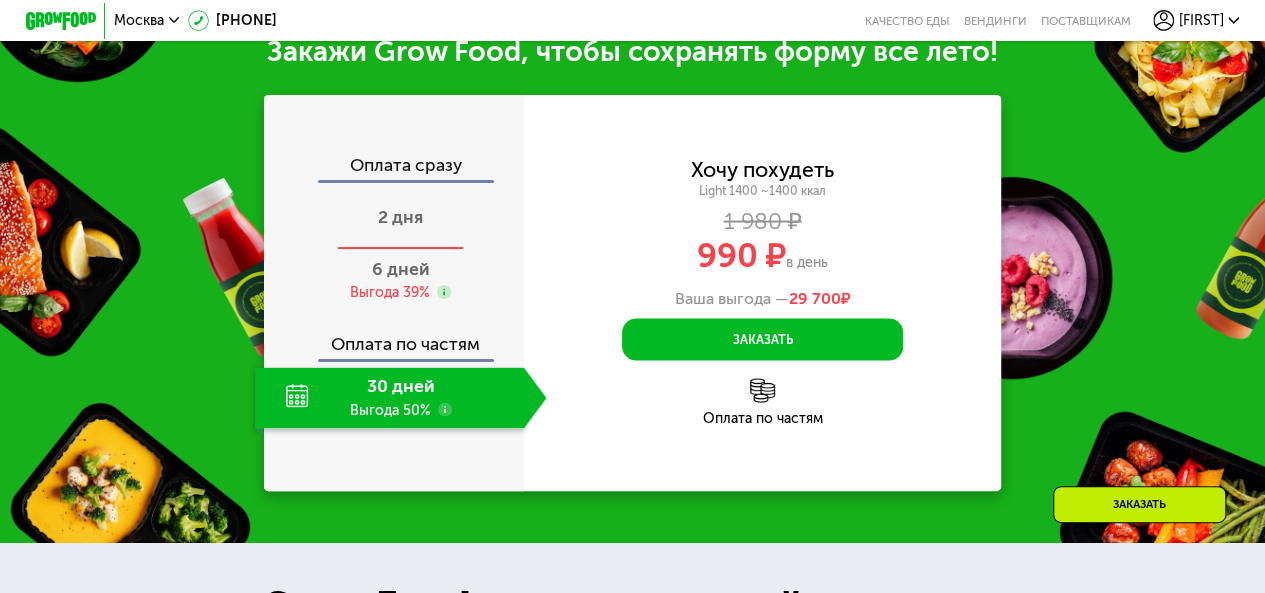 click on "2 дня" at bounding box center (401, 219) 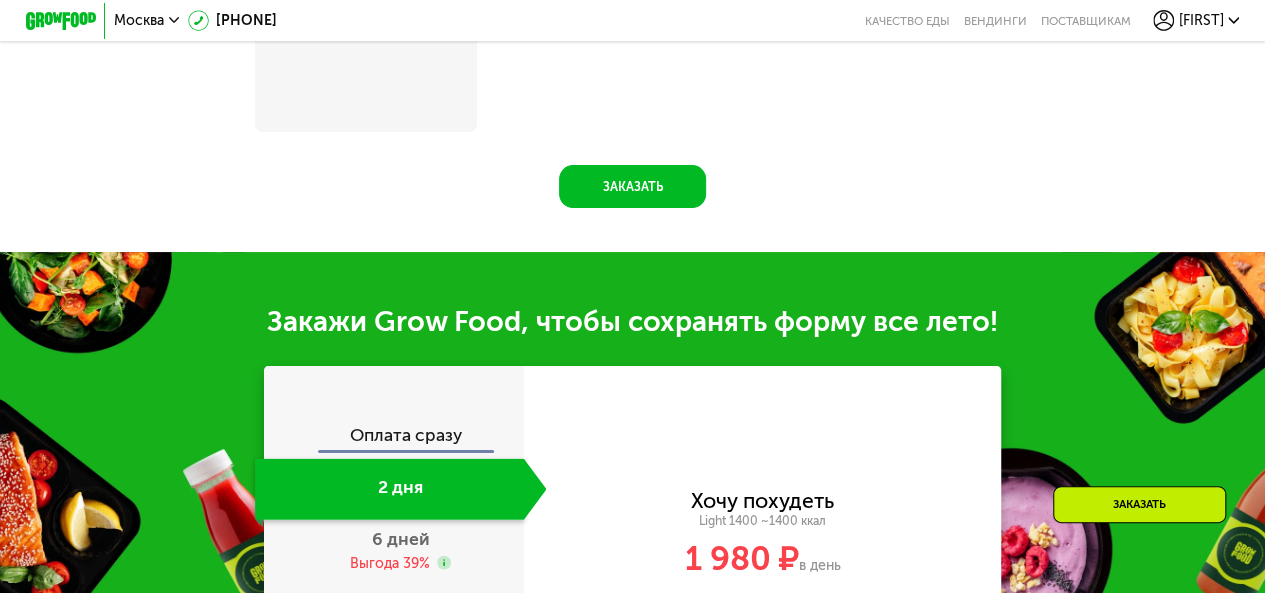 scroll, scrollTop: 2174, scrollLeft: 0, axis: vertical 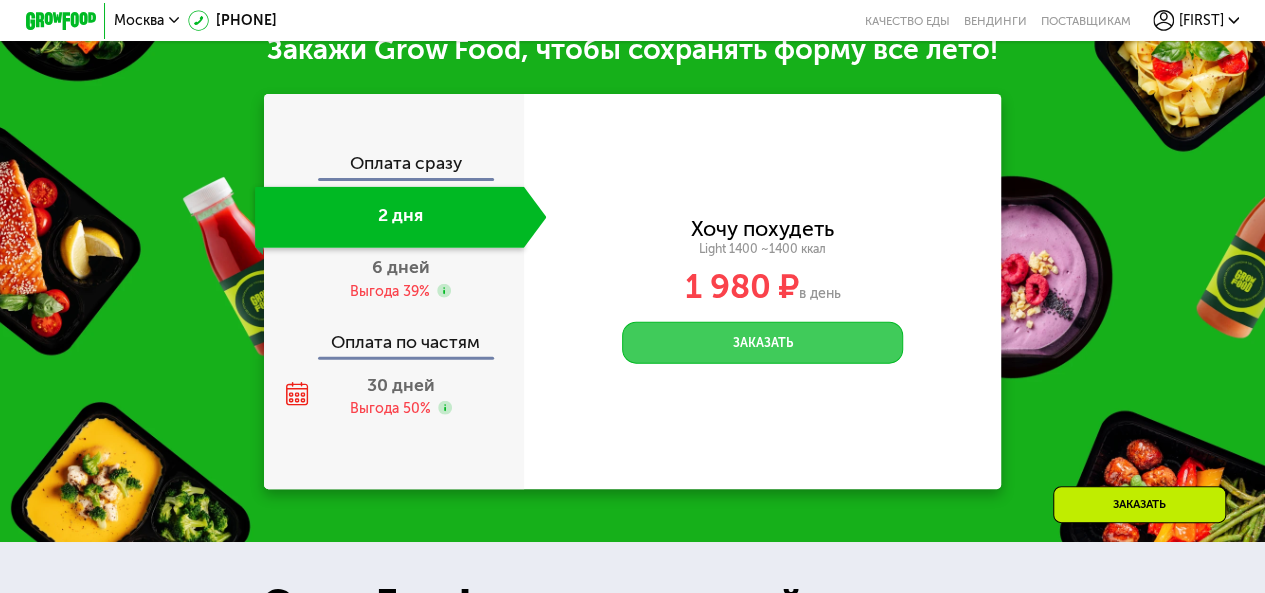 click on "Заказать" at bounding box center (762, 343) 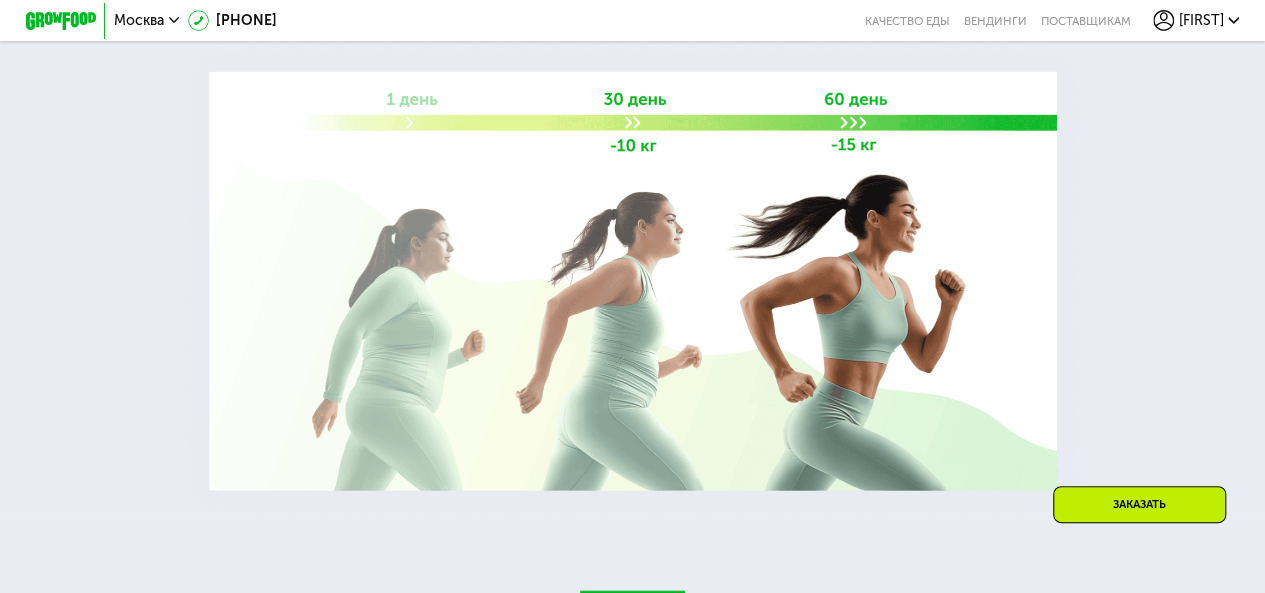 scroll, scrollTop: 2574, scrollLeft: 0, axis: vertical 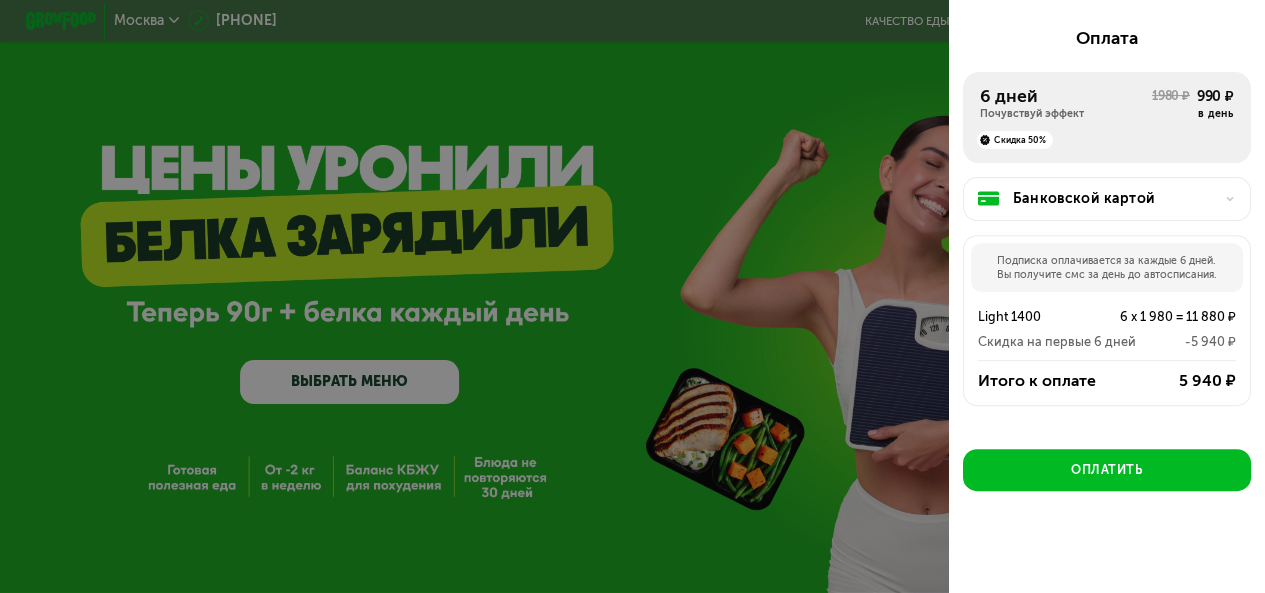 click at bounding box center (632, 296) 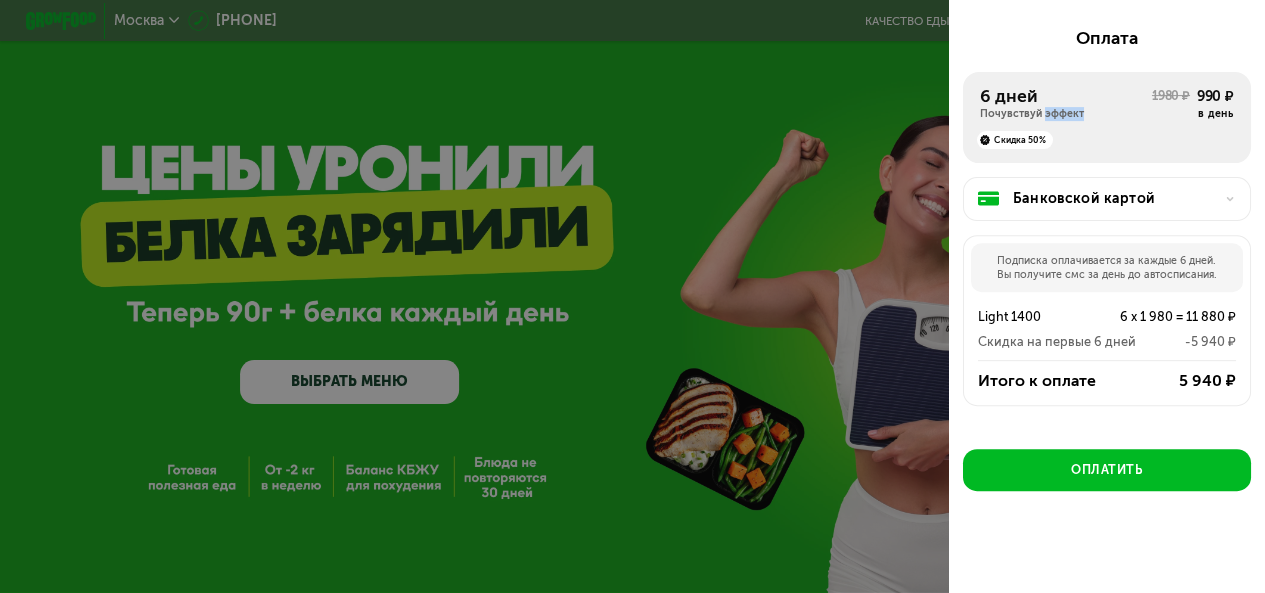 click on "Почувствуй эффект" at bounding box center [1066, 114] 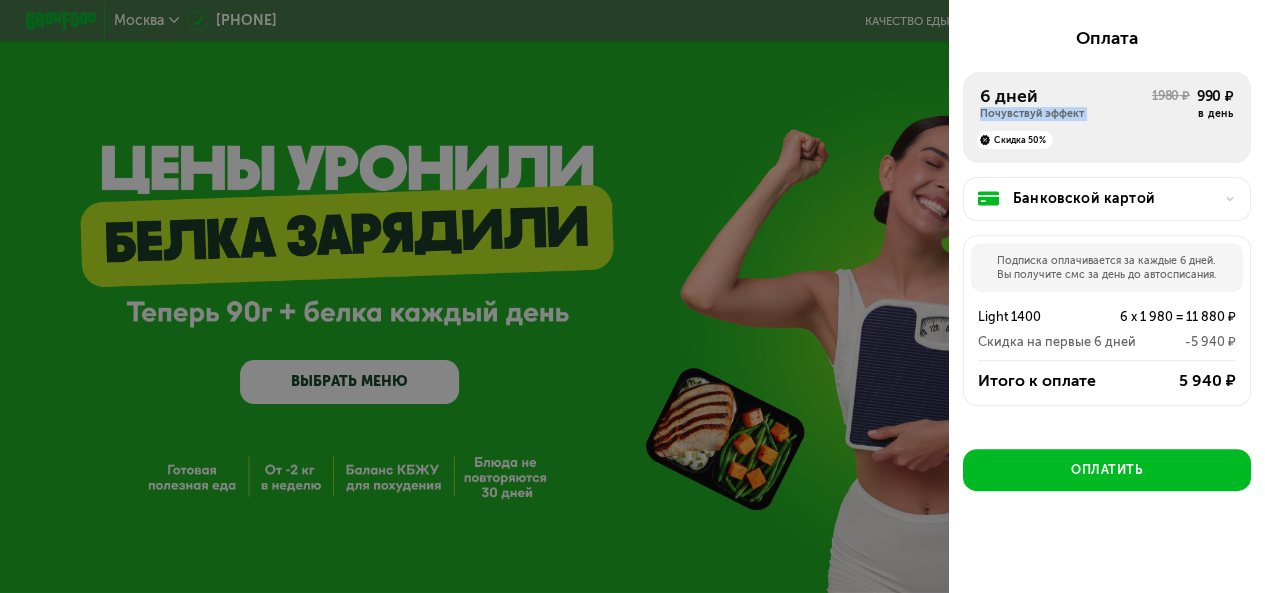 click on "Почувствуй эффект" at bounding box center [1066, 114] 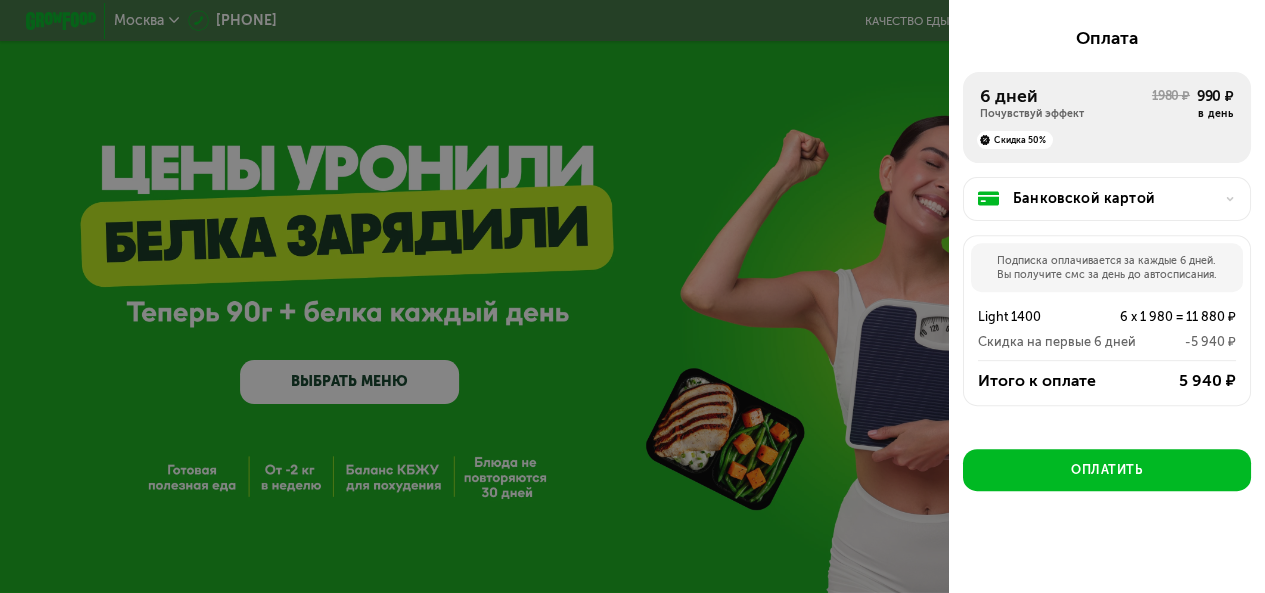 click on "Скидка 50%" at bounding box center [1015, 140] 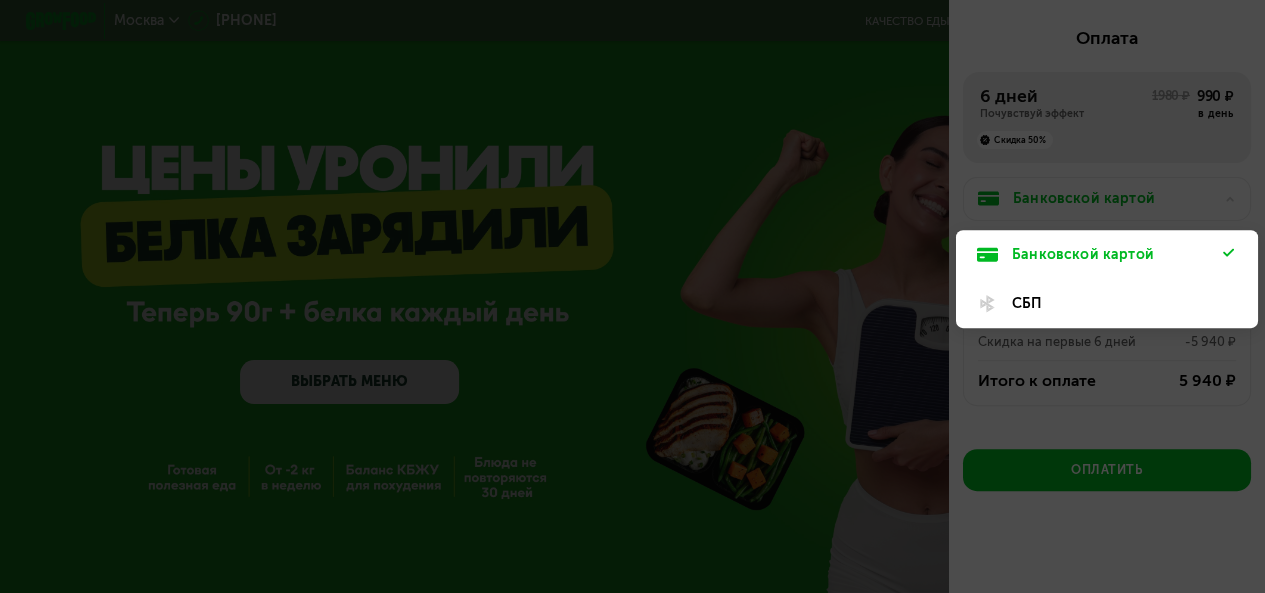 click at bounding box center [632, 296] 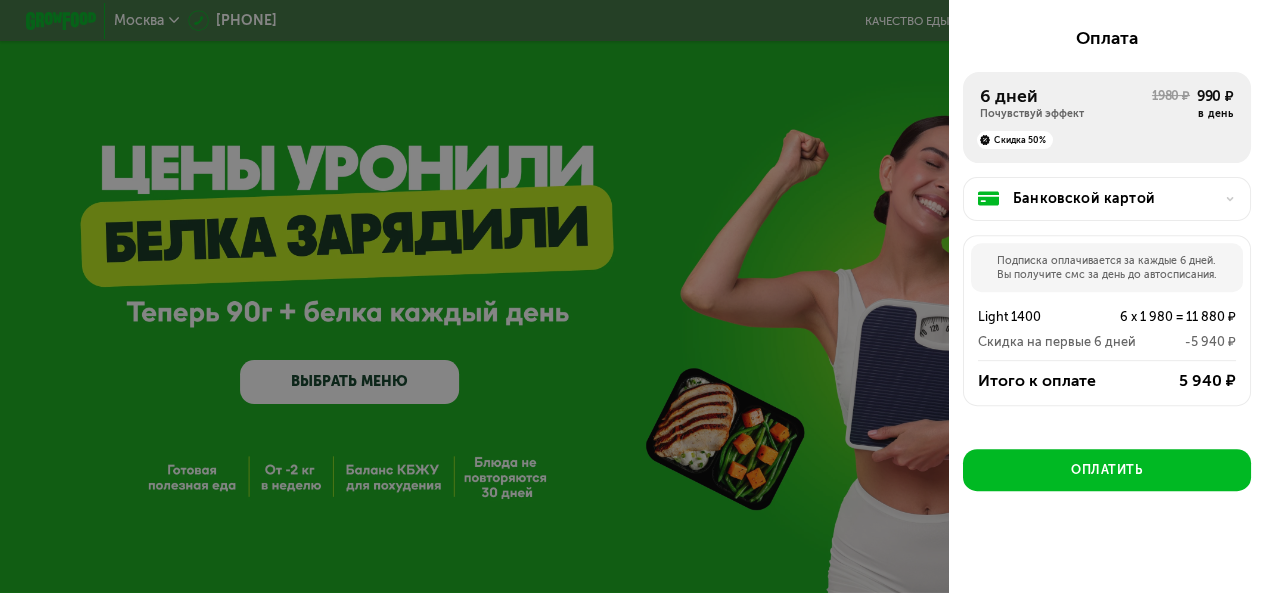 click on "Подписка оплачивается за каждые 6 дней.  Вы получите смс за день до автосписания." at bounding box center (1107, 267) 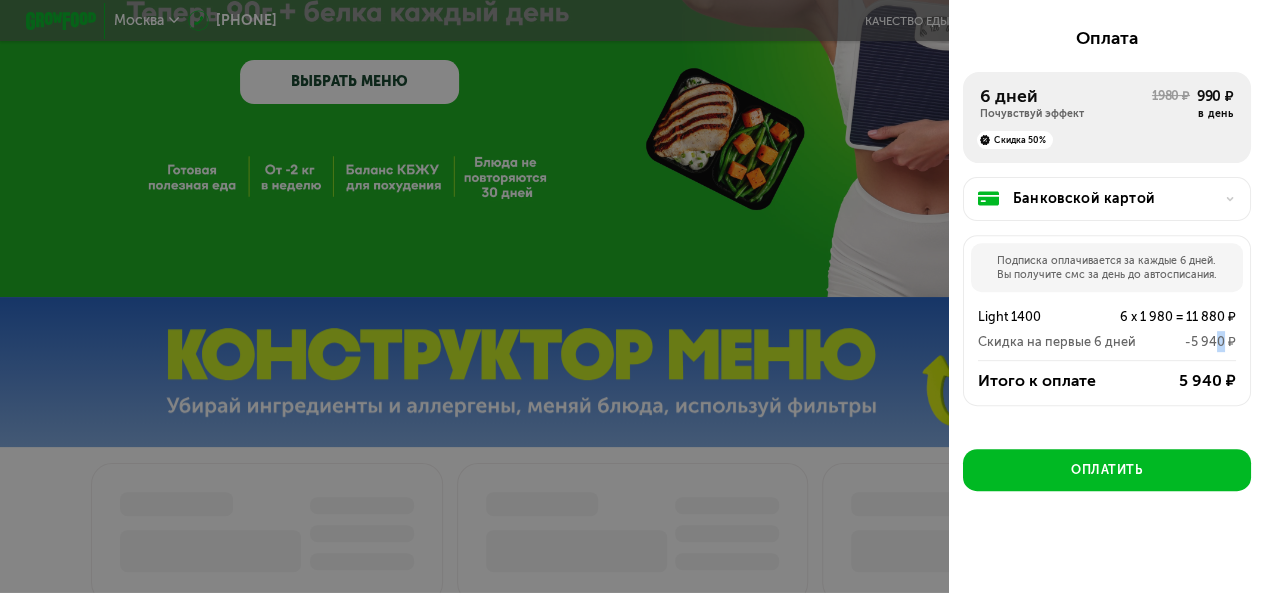 scroll, scrollTop: 200, scrollLeft: 0, axis: vertical 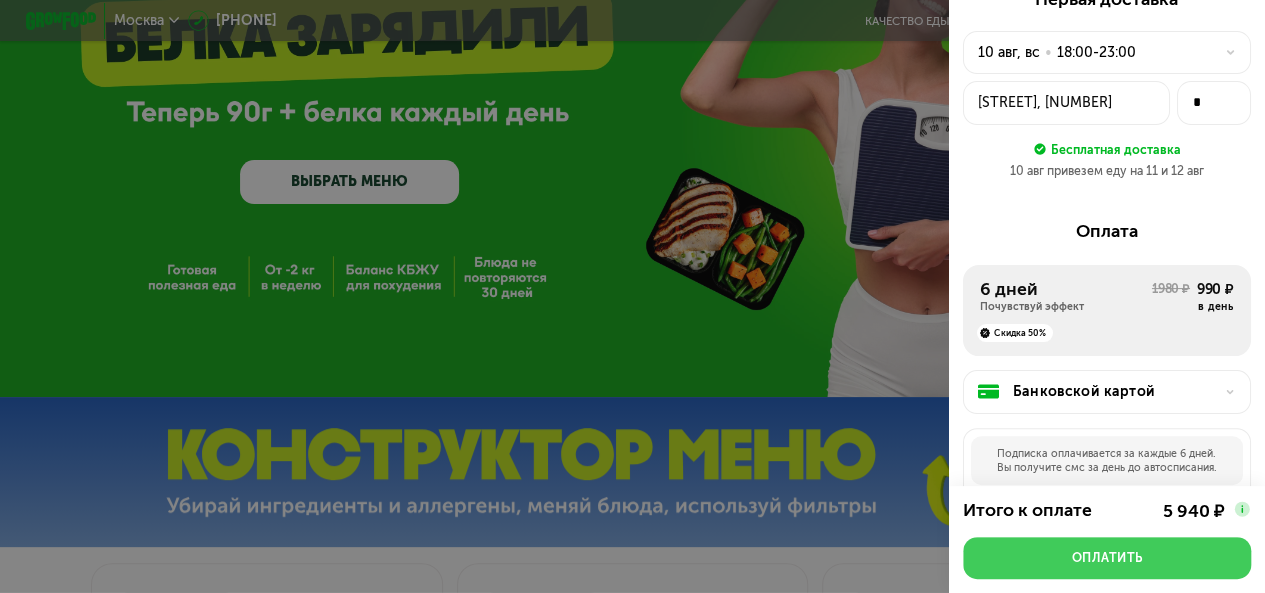click on "Оплатить" at bounding box center [1107, 558] 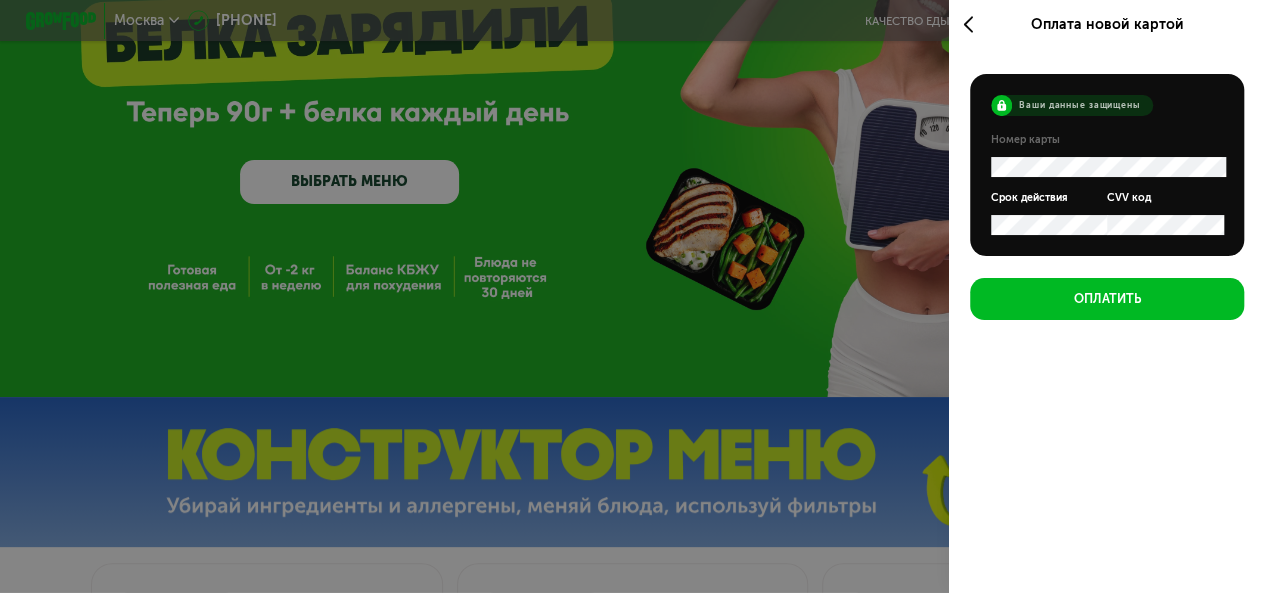 scroll, scrollTop: 0, scrollLeft: 0, axis: both 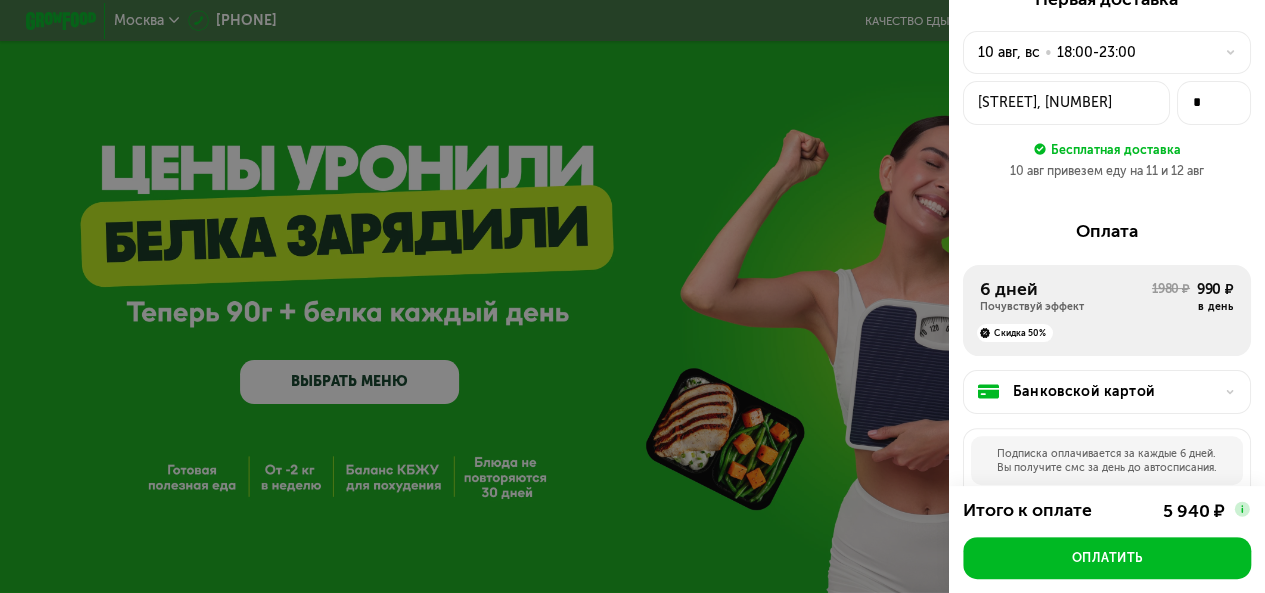 click at bounding box center (632, 296) 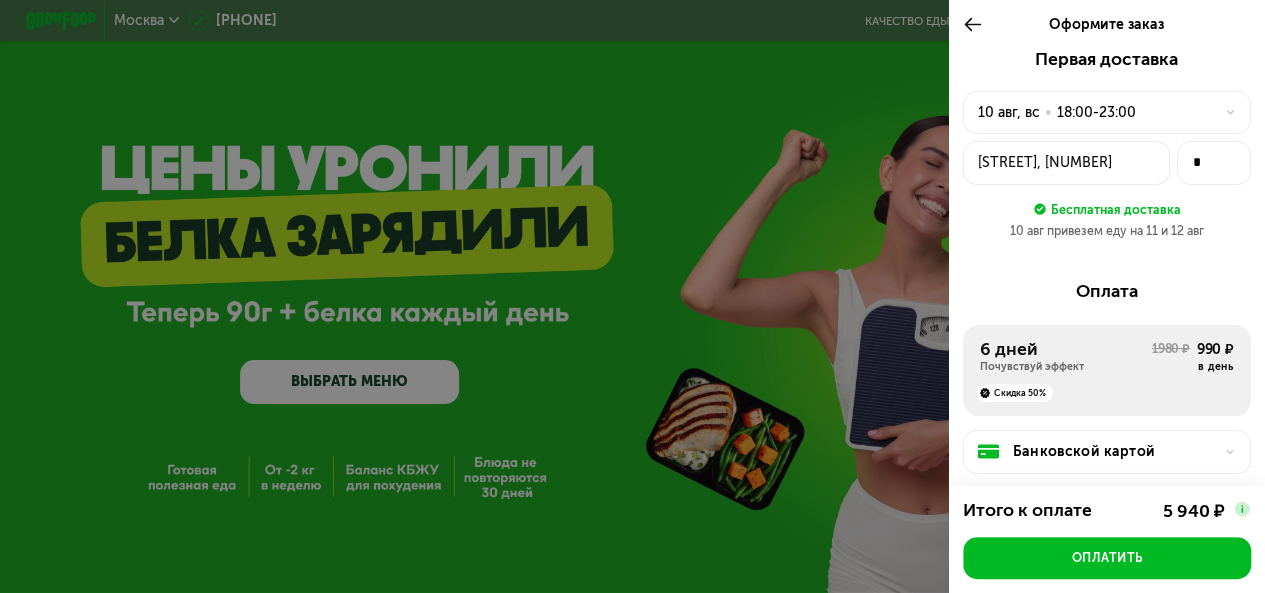 click 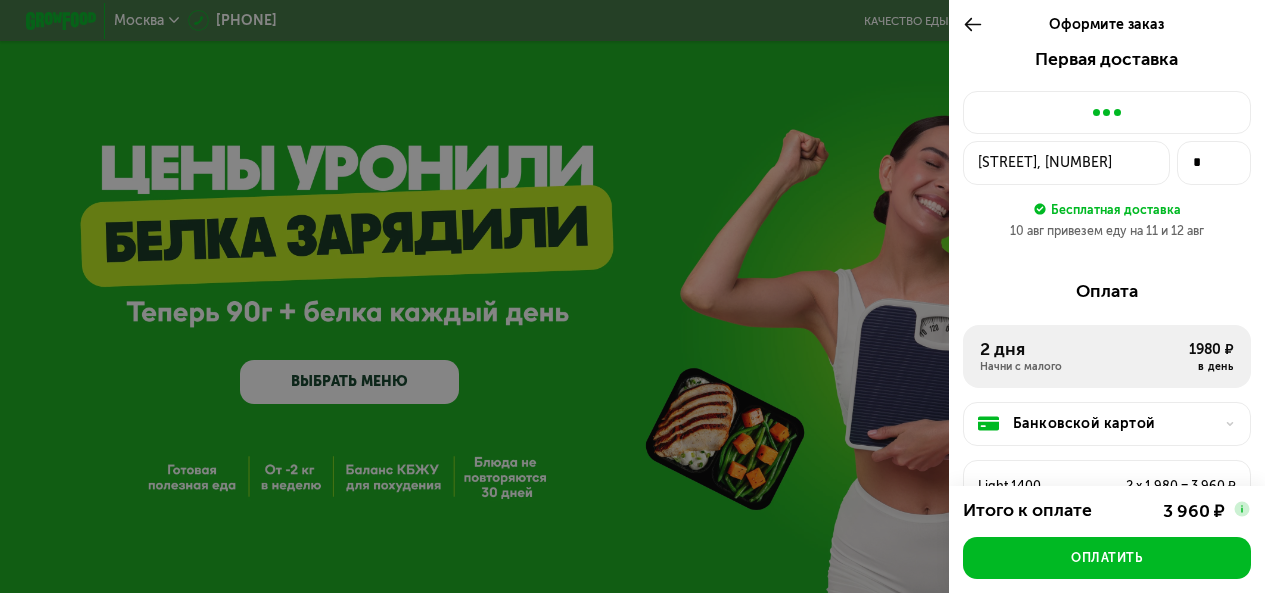 scroll, scrollTop: 0, scrollLeft: 0, axis: both 